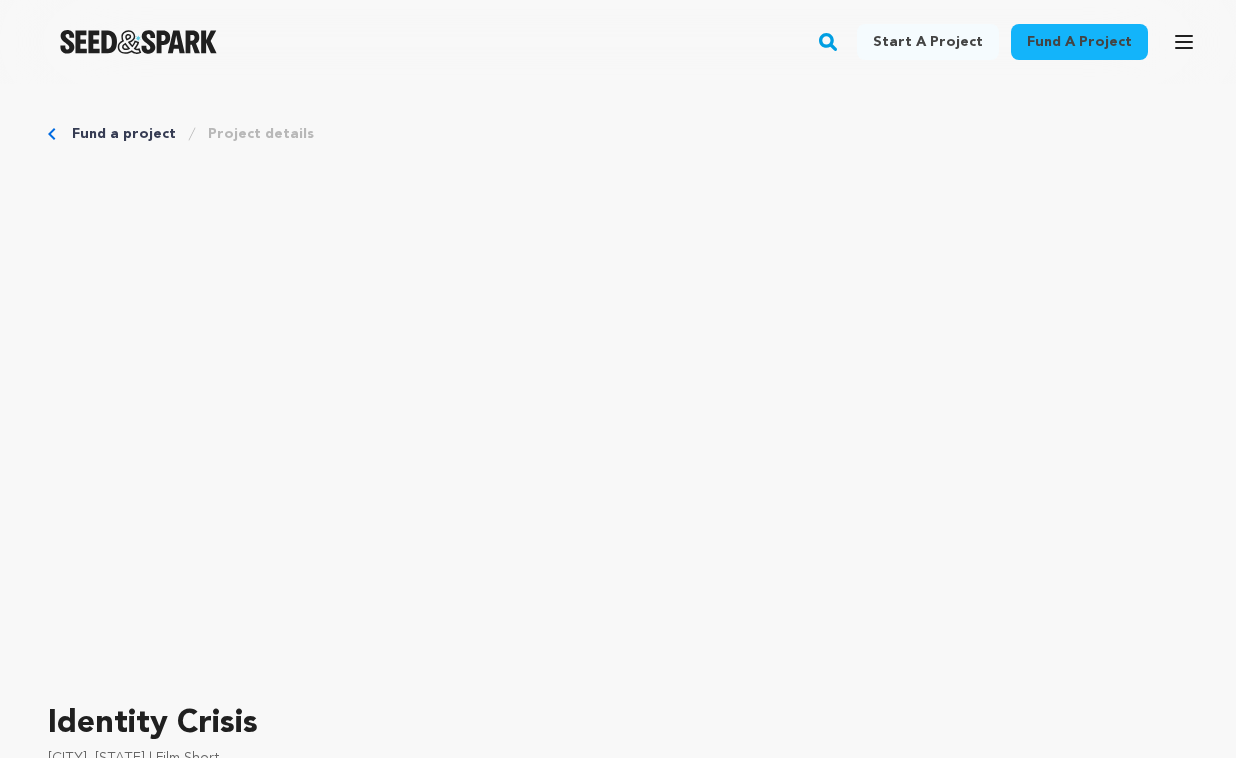 scroll, scrollTop: 0, scrollLeft: 0, axis: both 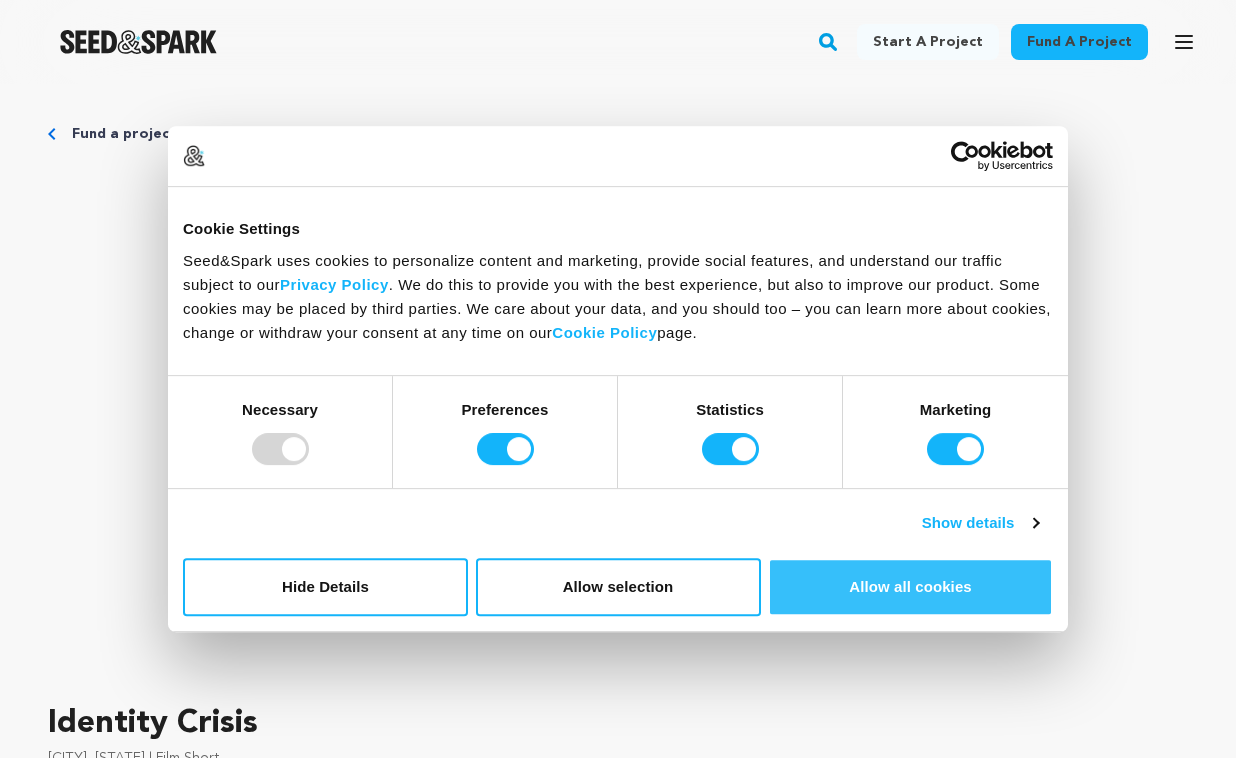 click on "Allow all cookies" at bounding box center (910, 587) 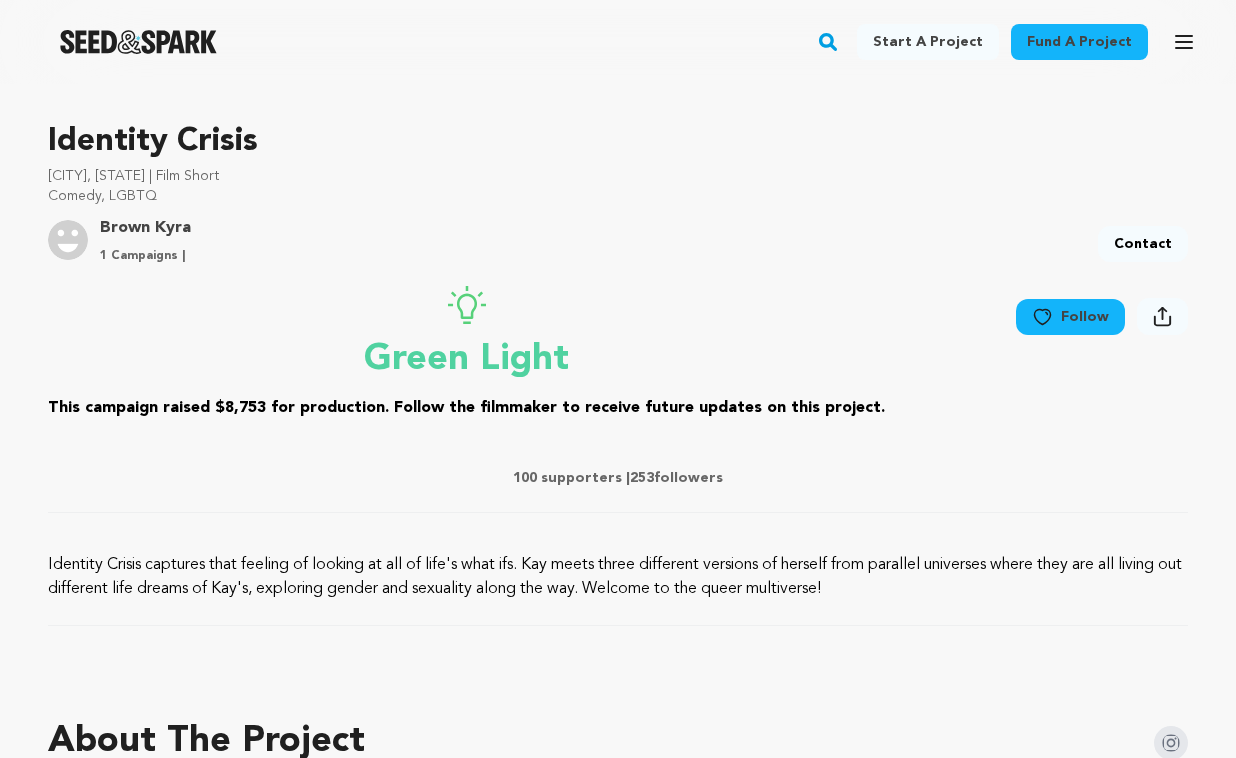 scroll, scrollTop: 599, scrollLeft: 0, axis: vertical 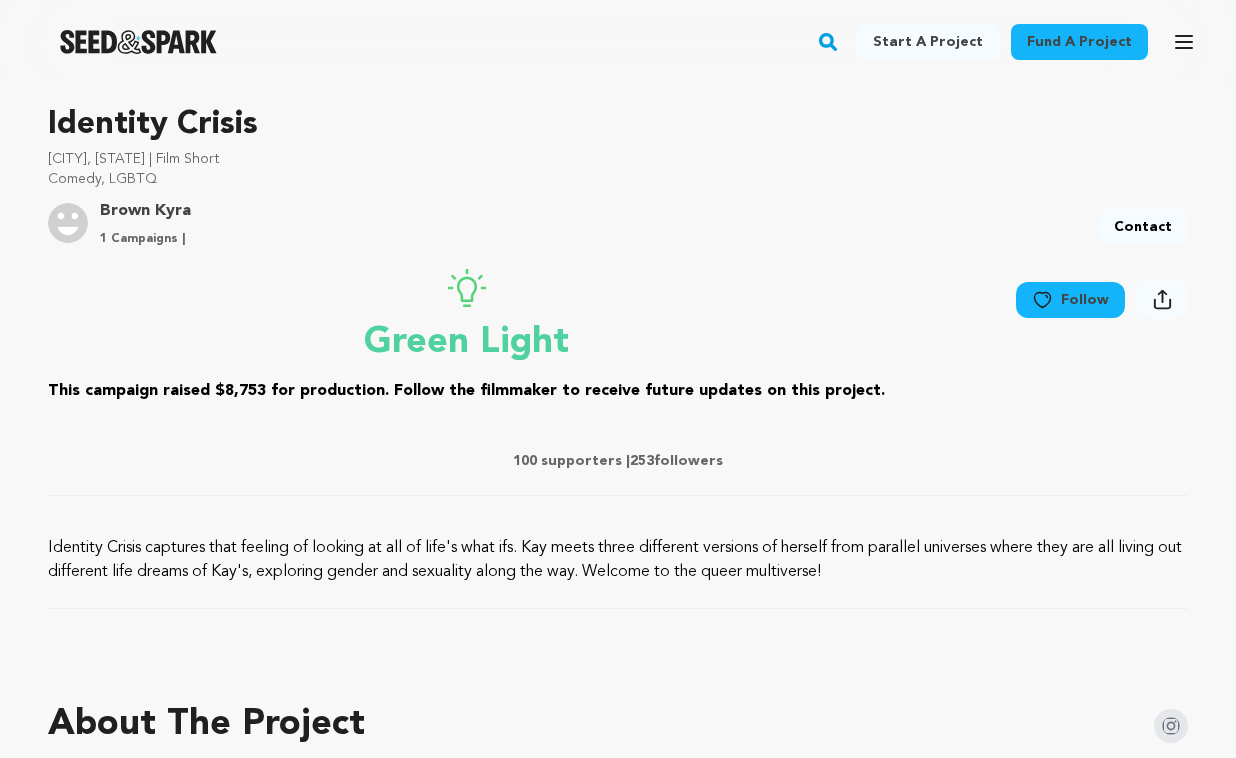drag, startPoint x: 53, startPoint y: 546, endPoint x: 907, endPoint y: 582, distance: 854.7584 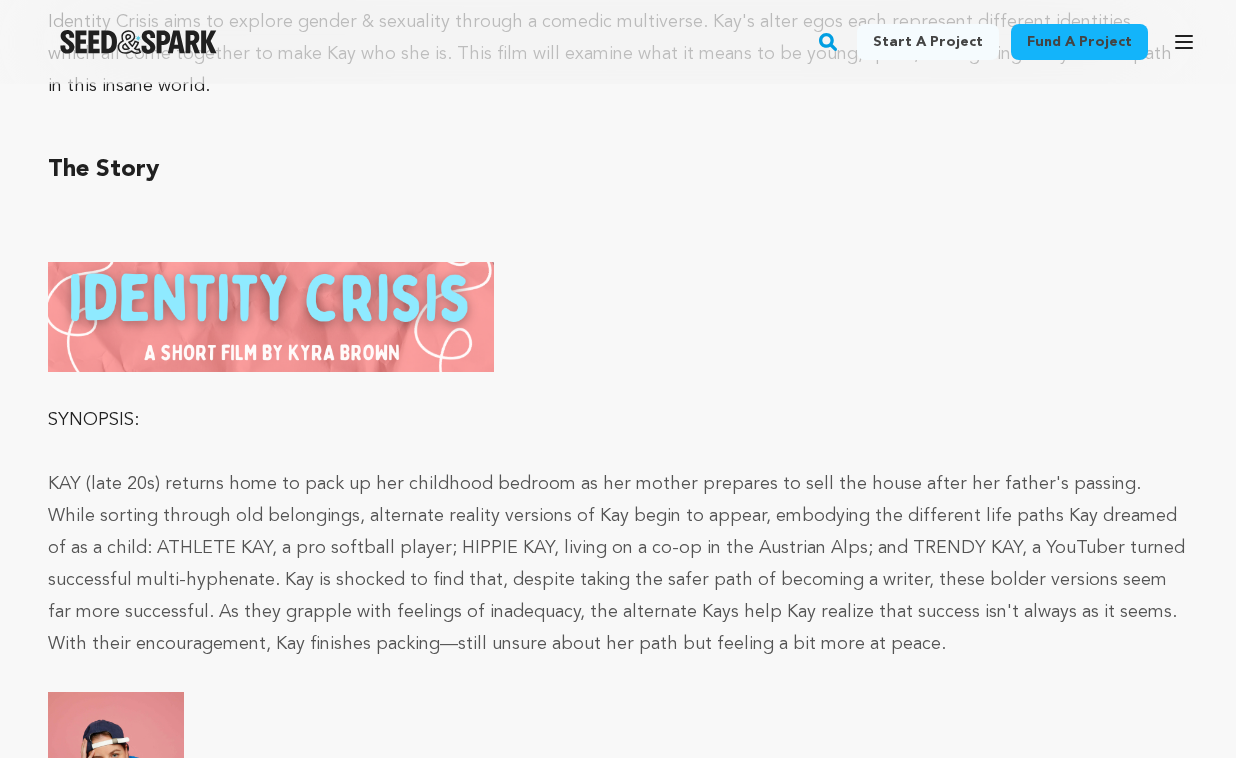 scroll, scrollTop: 1654, scrollLeft: 0, axis: vertical 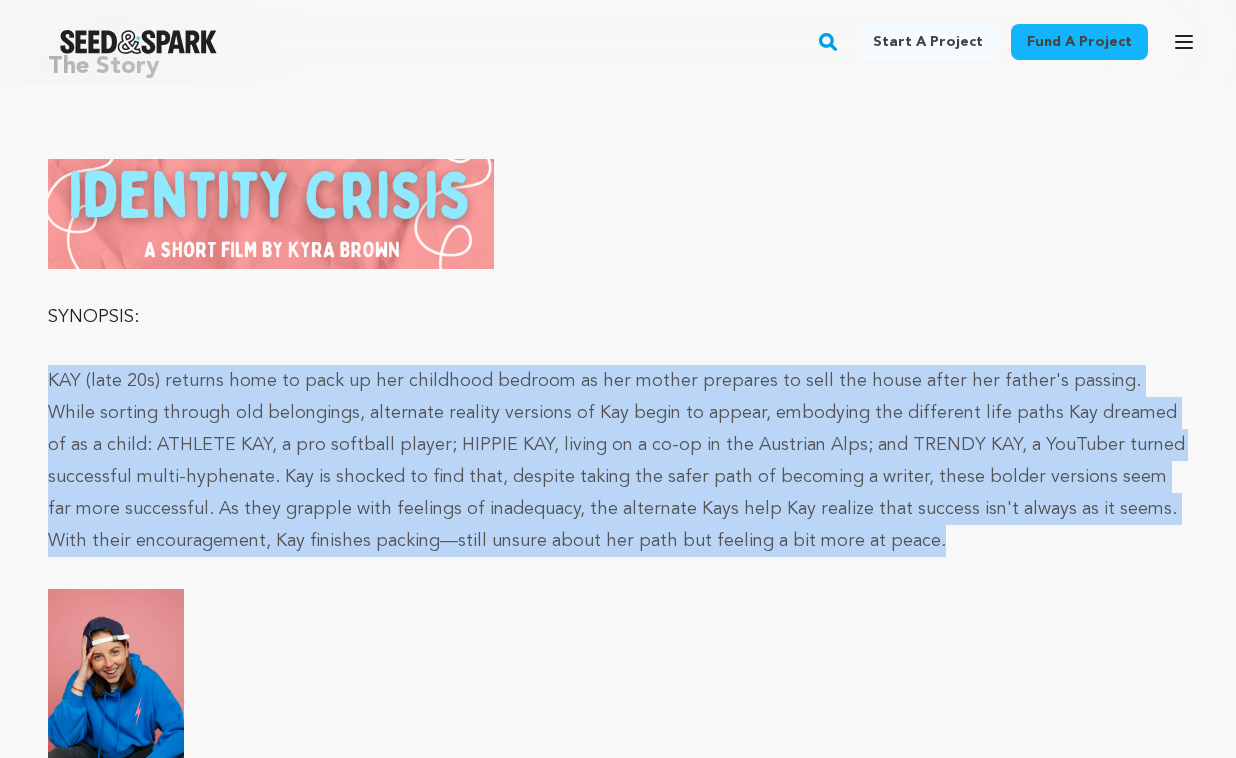 drag, startPoint x: 51, startPoint y: 377, endPoint x: 853, endPoint y: 541, distance: 818.5964 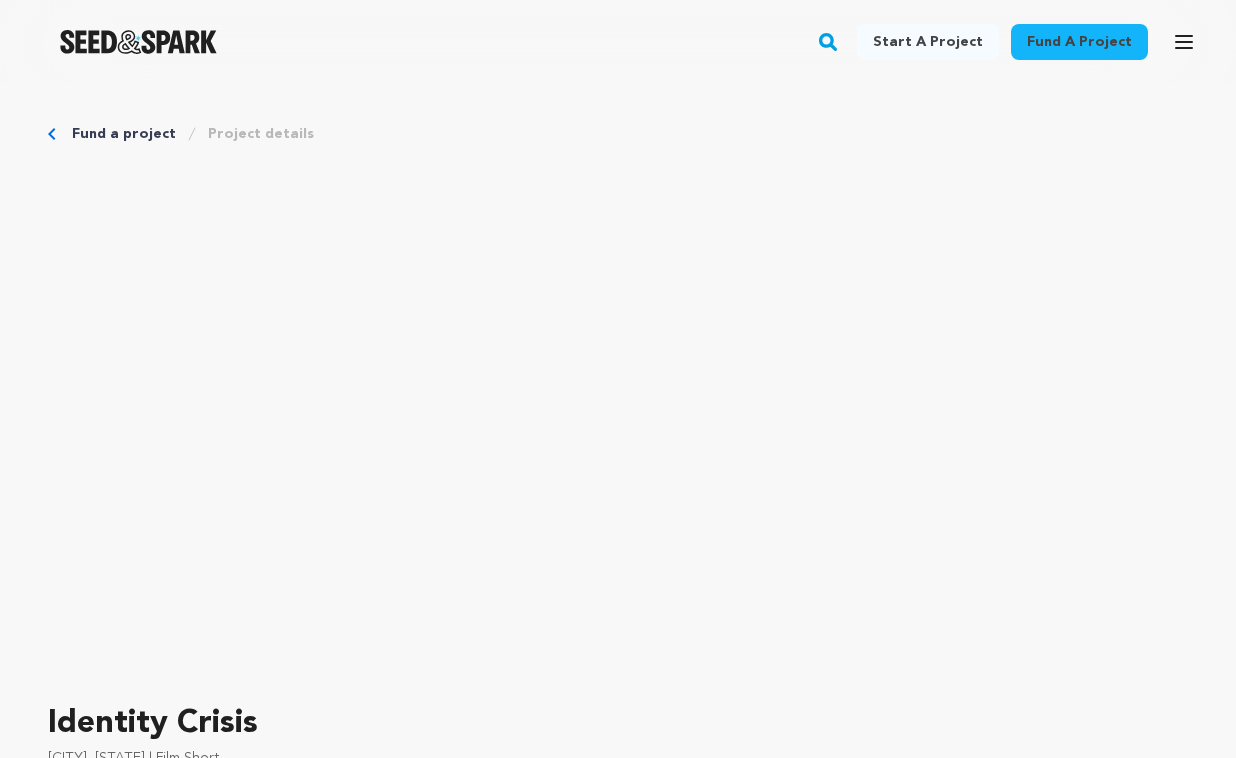 scroll, scrollTop: 0, scrollLeft: 0, axis: both 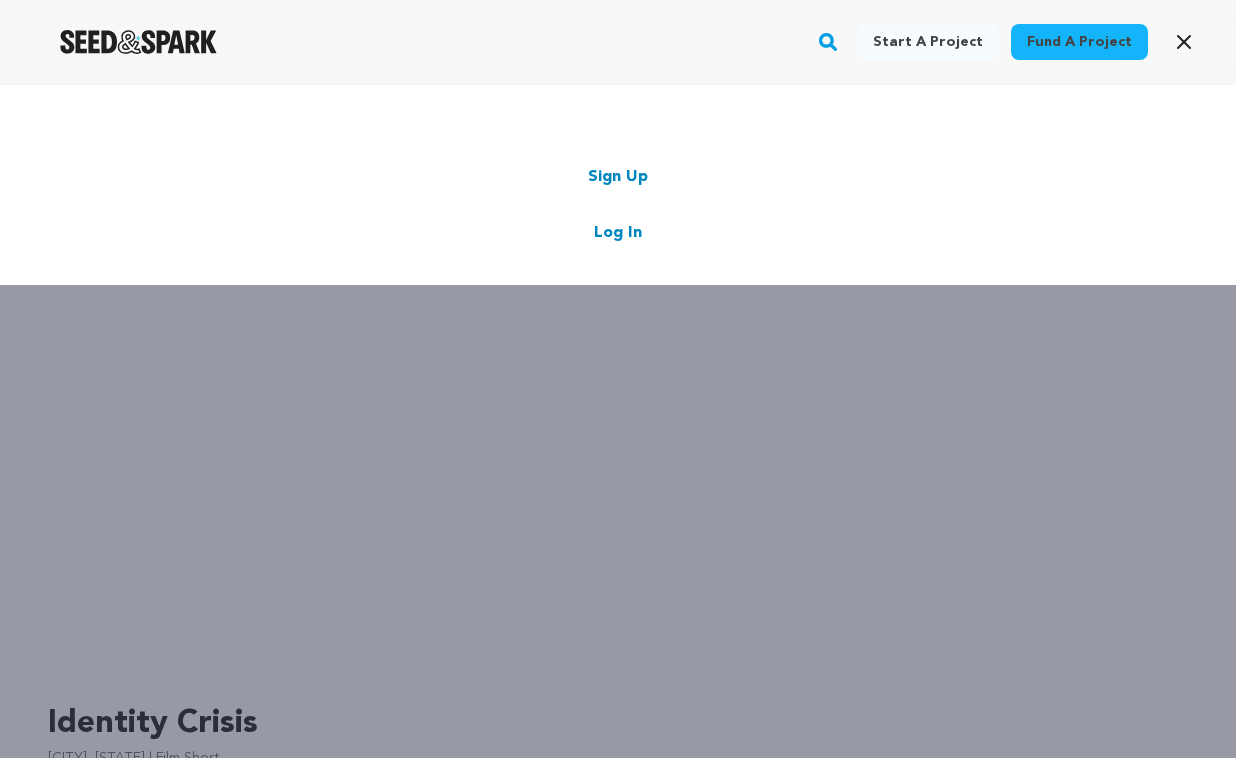 click on "Log In" at bounding box center [618, 233] 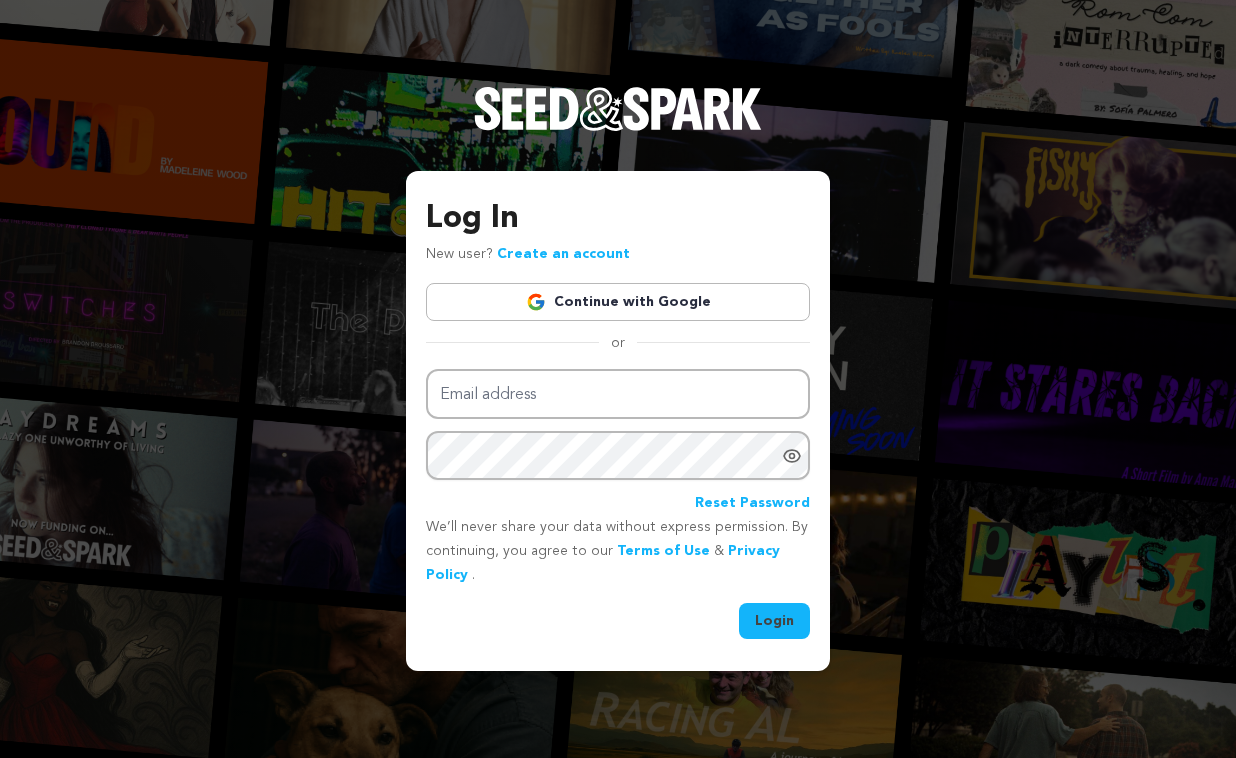 scroll, scrollTop: 0, scrollLeft: 0, axis: both 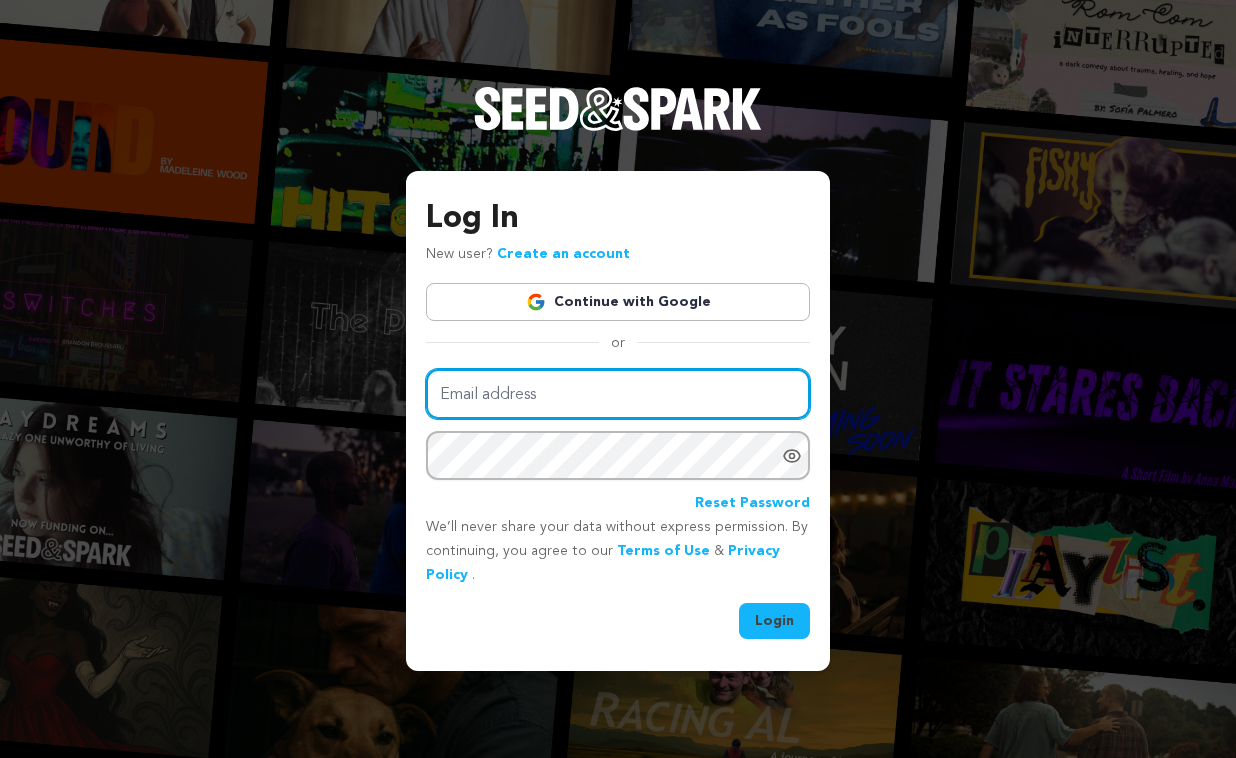 type on "[EMAIL]" 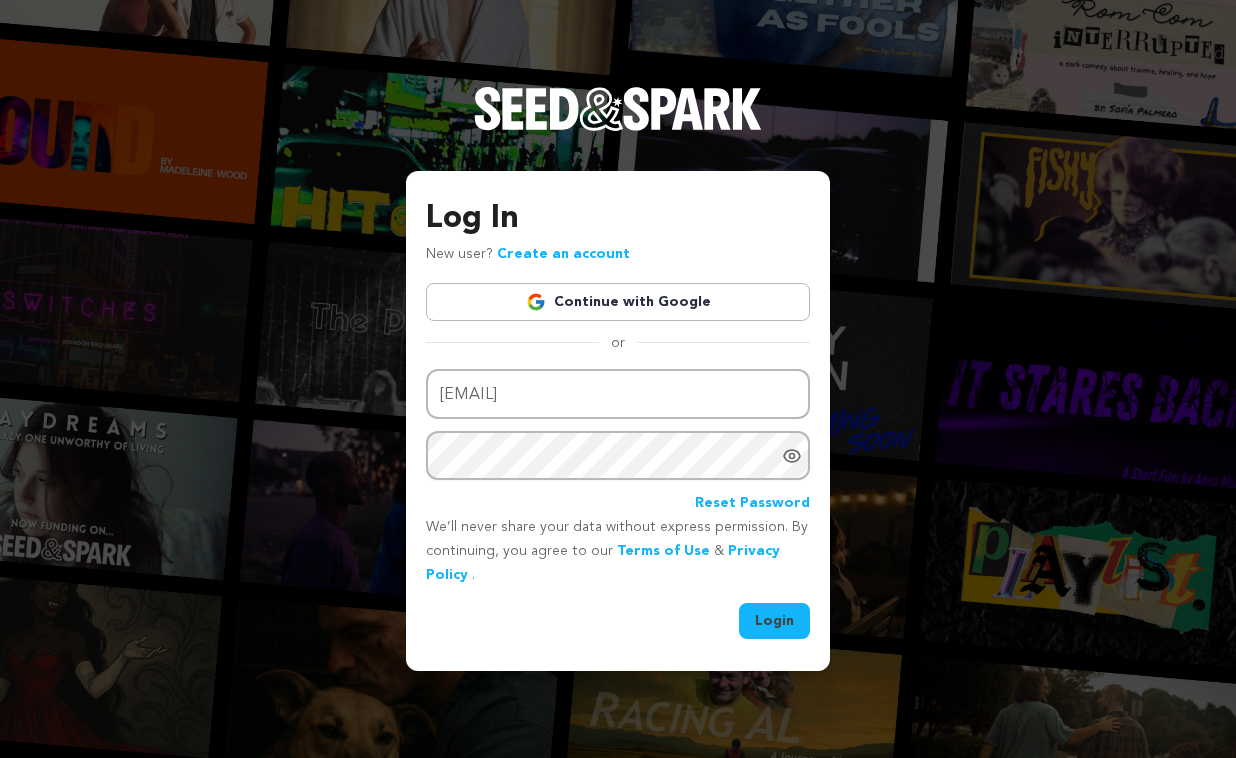 click on "Login" at bounding box center (774, 621) 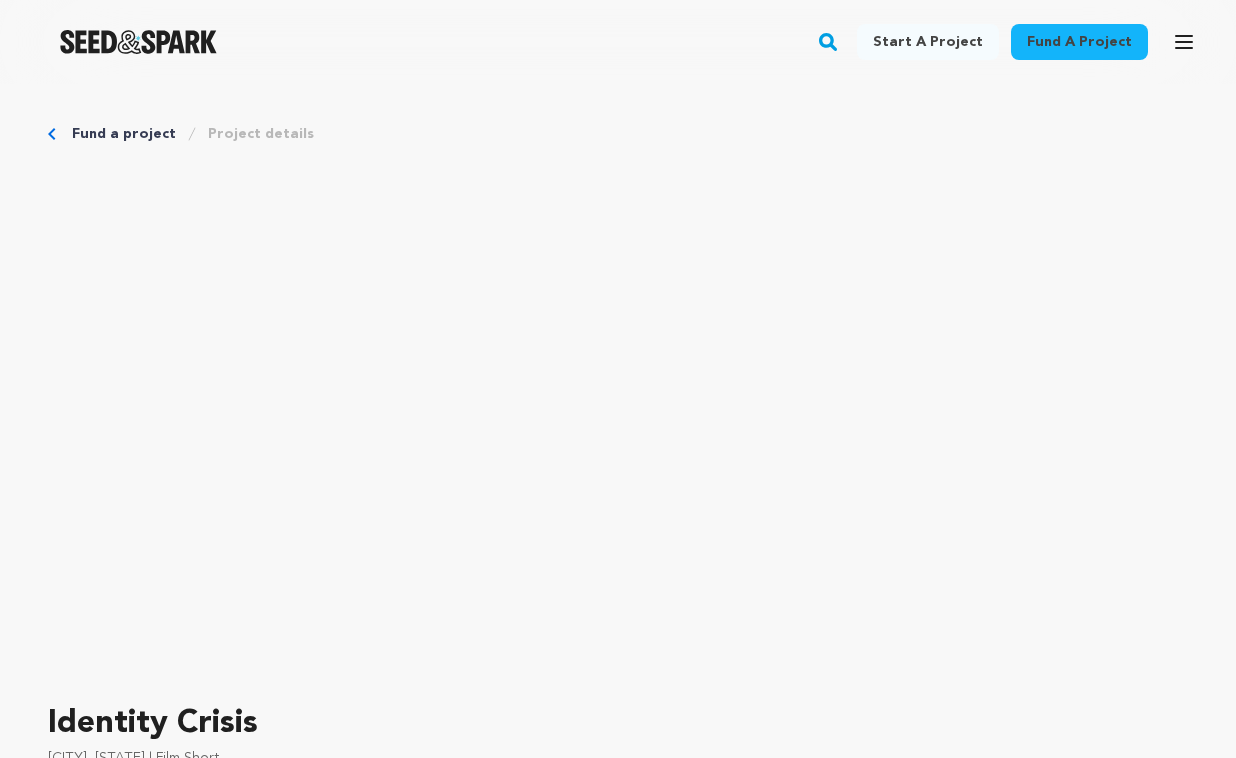 scroll, scrollTop: 0, scrollLeft: 0, axis: both 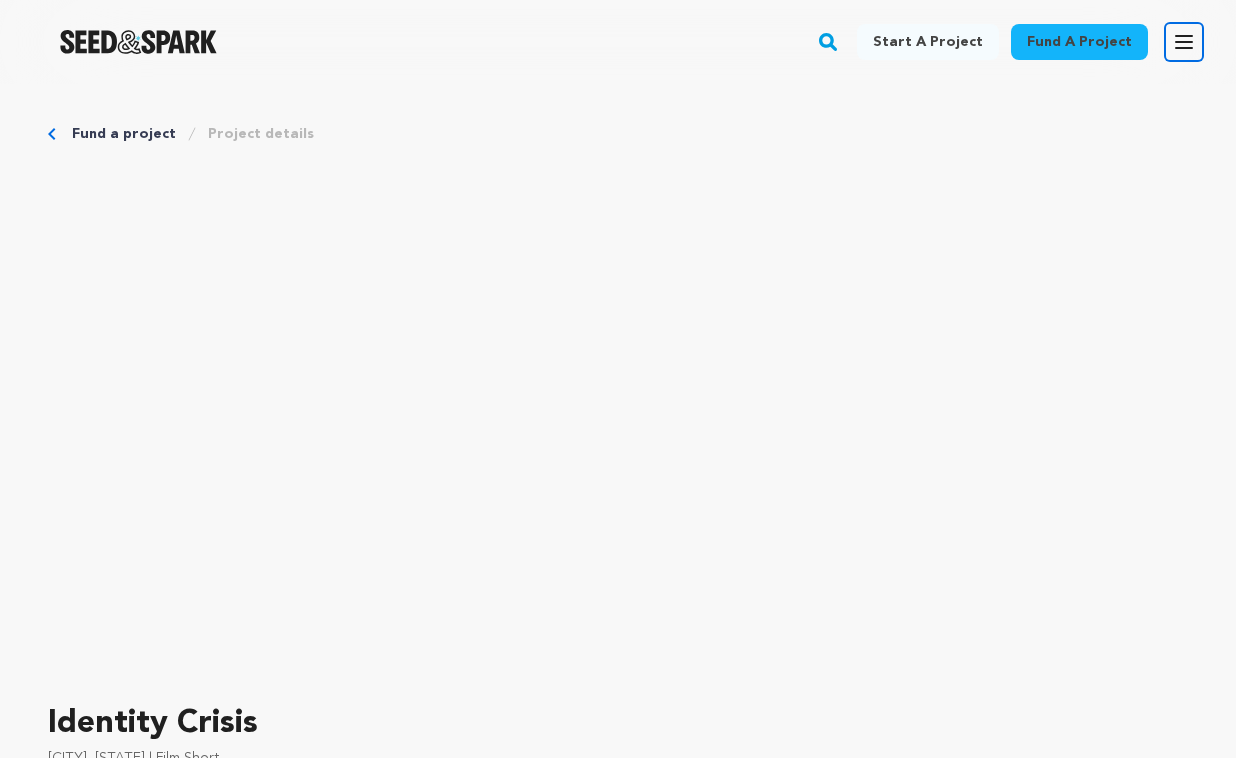 click 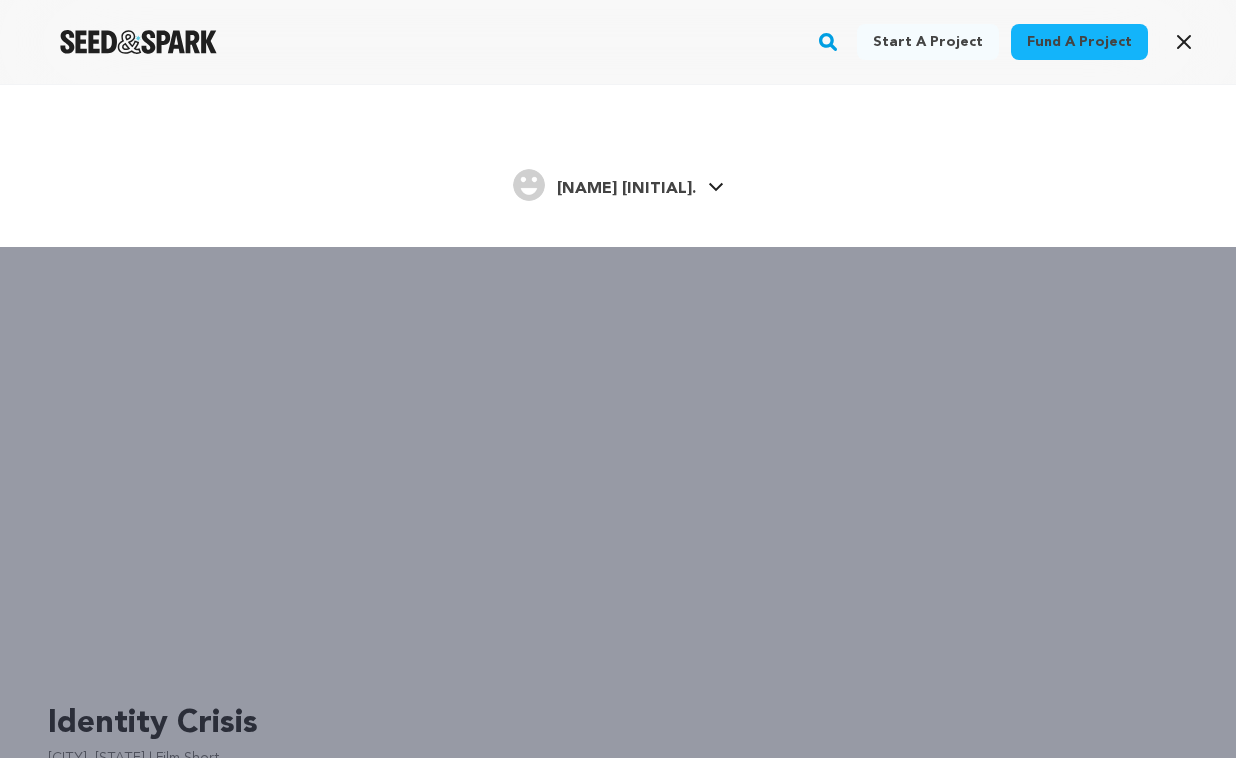 click on "Kyra B.
Kyra B." at bounding box center (618, 183) 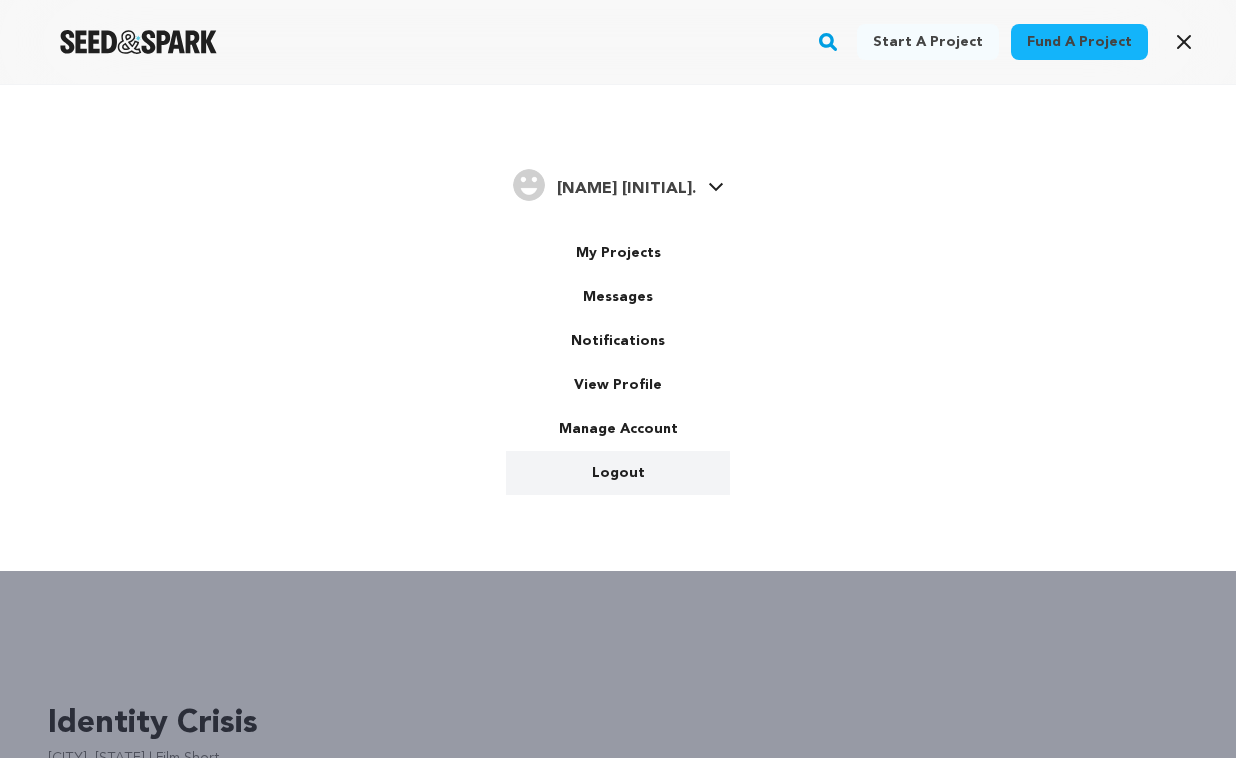 click on "Logout" at bounding box center (618, 473) 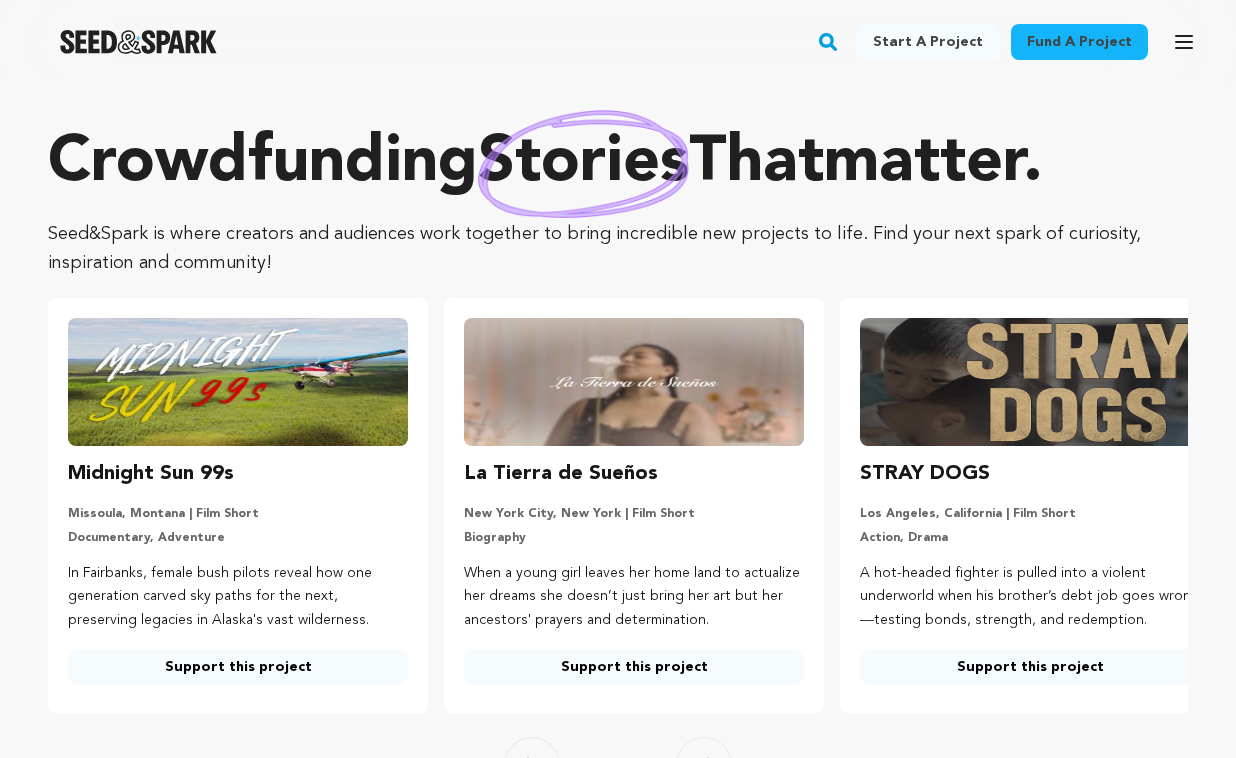 scroll, scrollTop: 0, scrollLeft: 0, axis: both 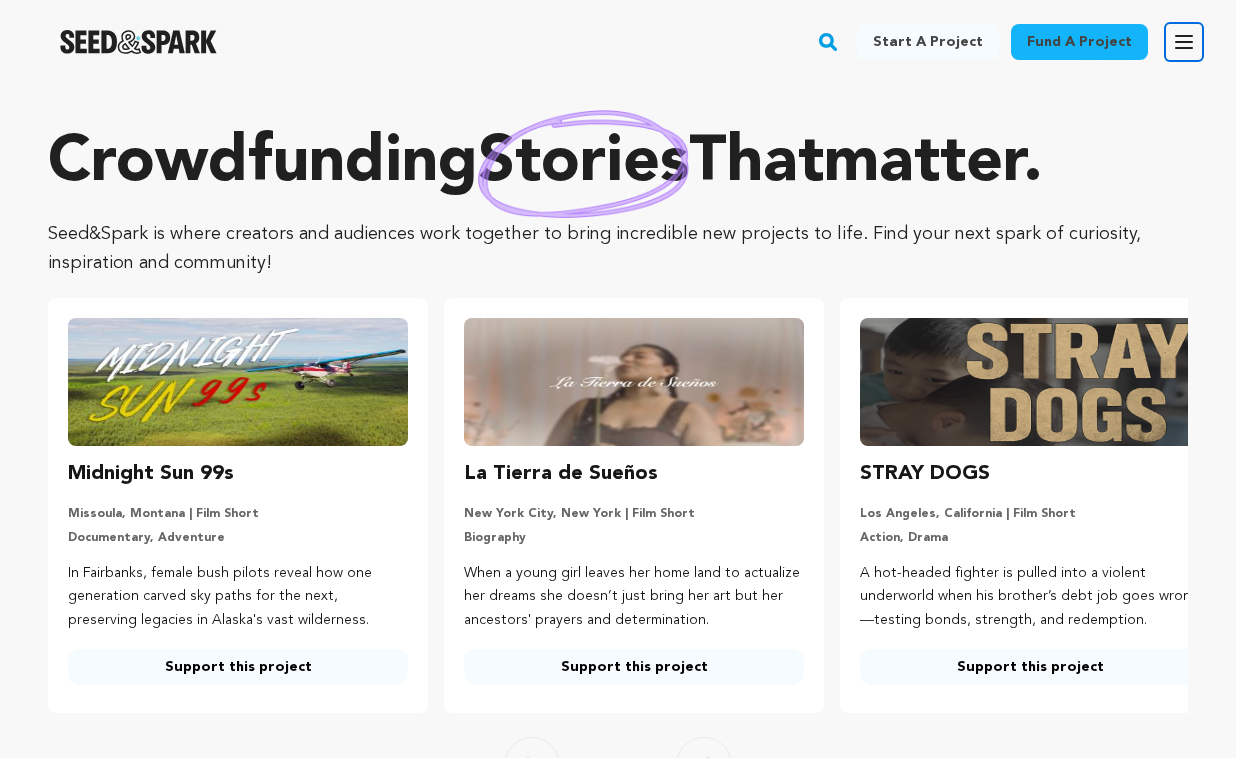 click 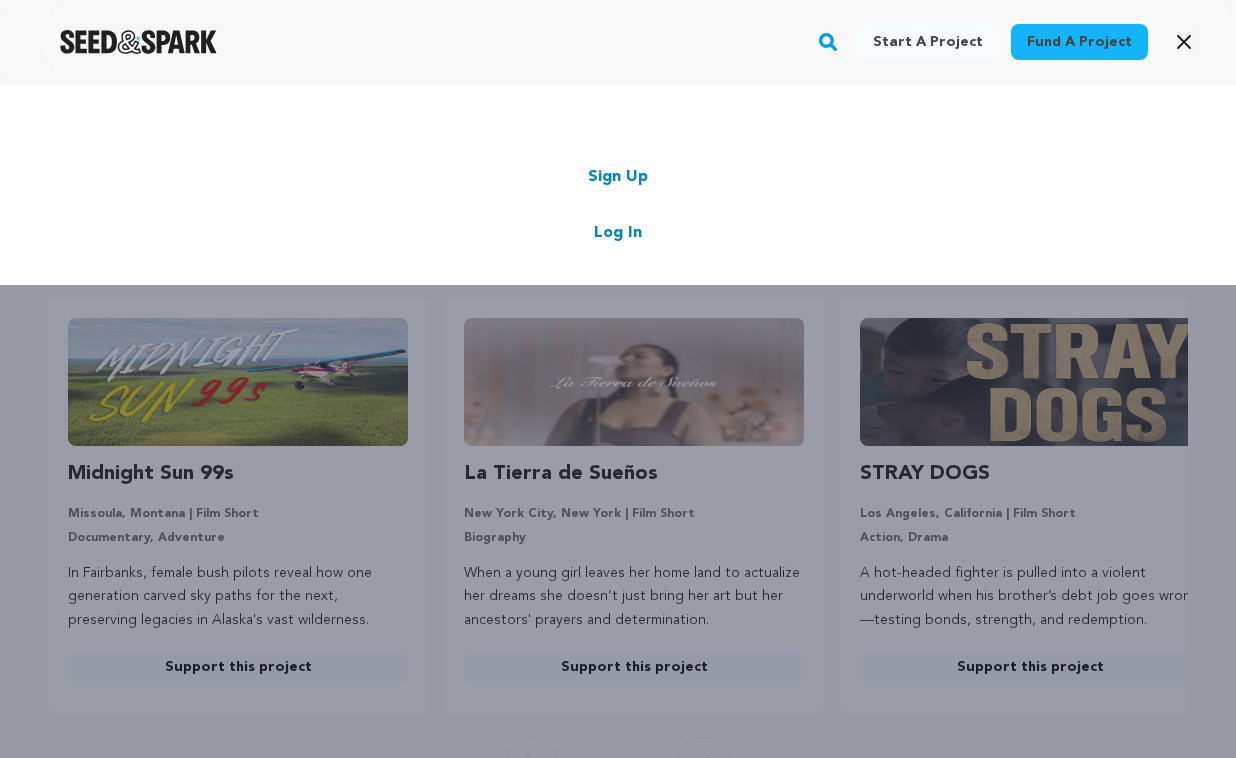 click on "Log In" at bounding box center (618, 233) 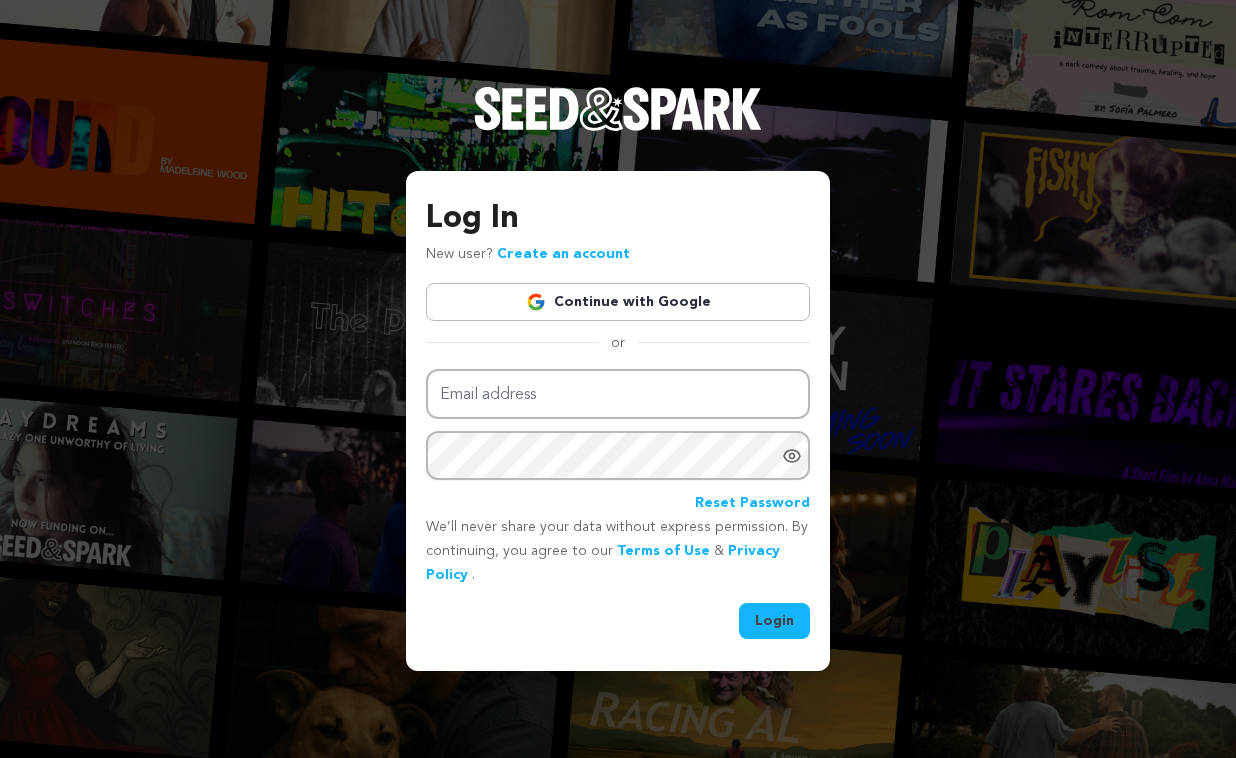 scroll, scrollTop: 0, scrollLeft: 0, axis: both 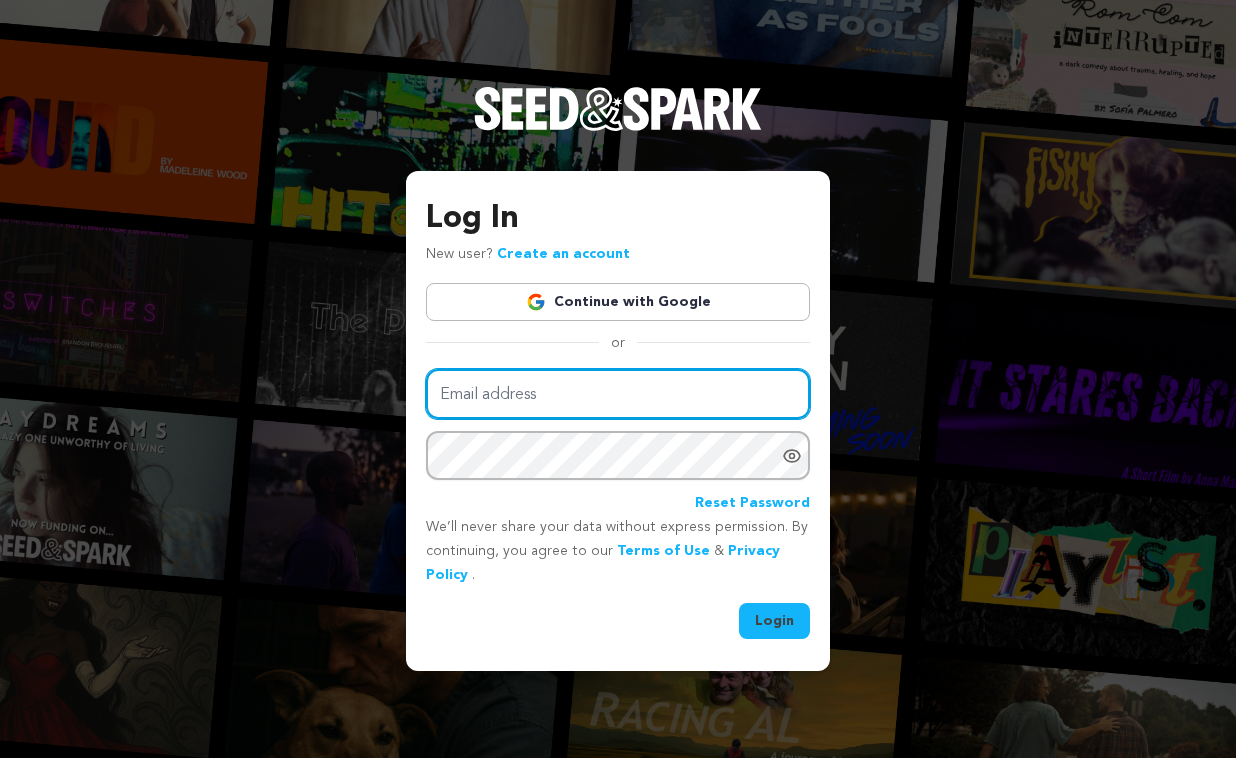 type on "[EMAIL]" 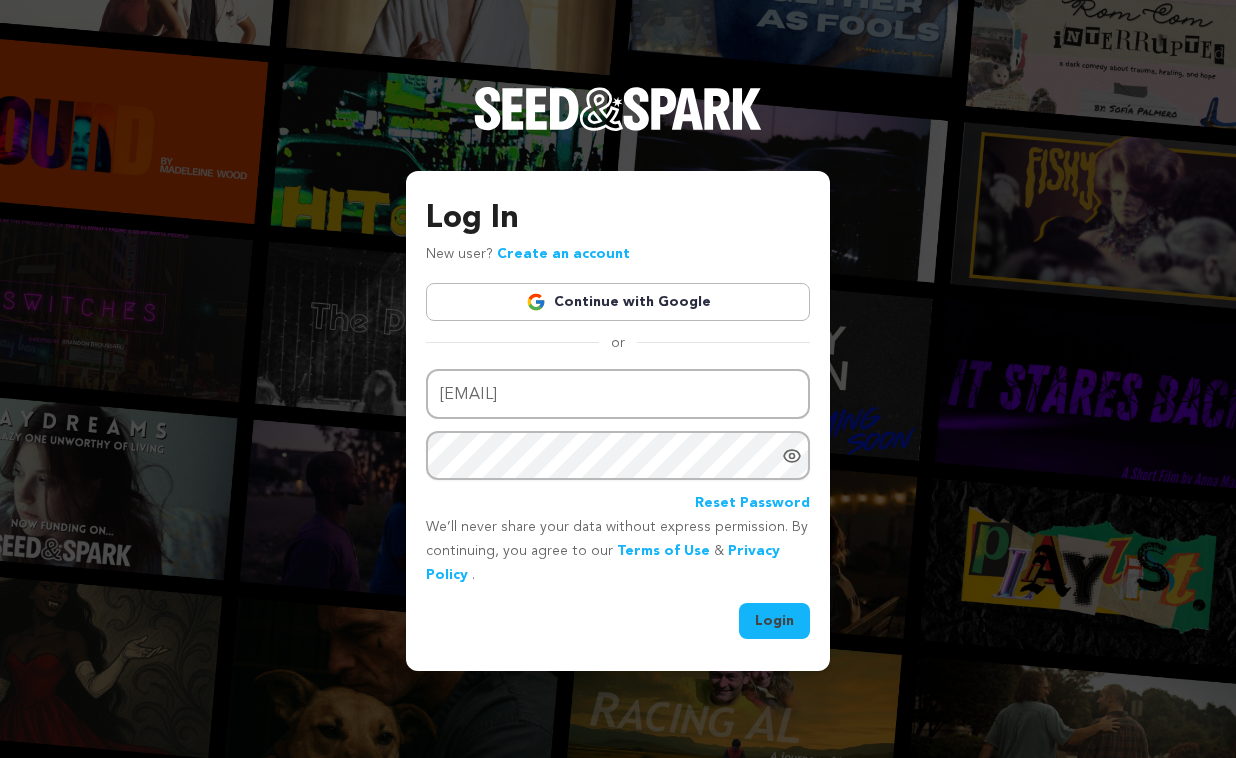 click on "Continue with Google" at bounding box center [618, 302] 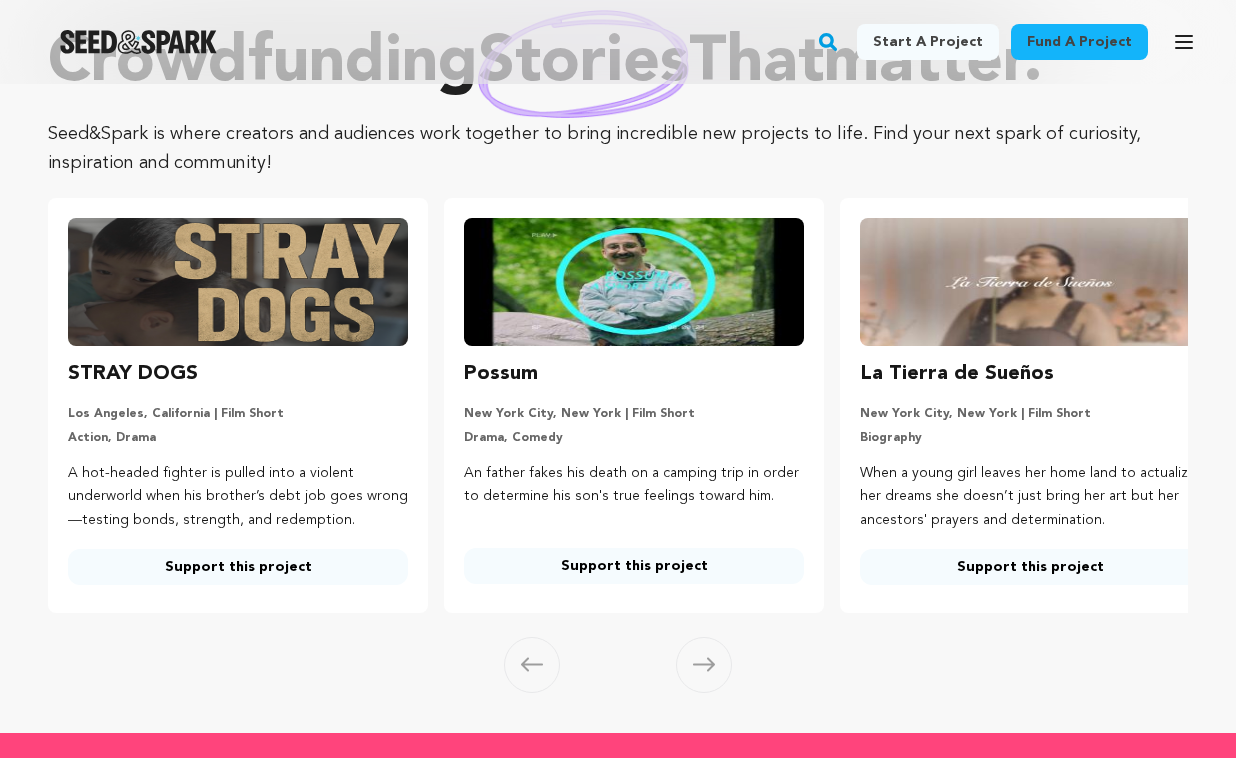 scroll, scrollTop: 0, scrollLeft: 0, axis: both 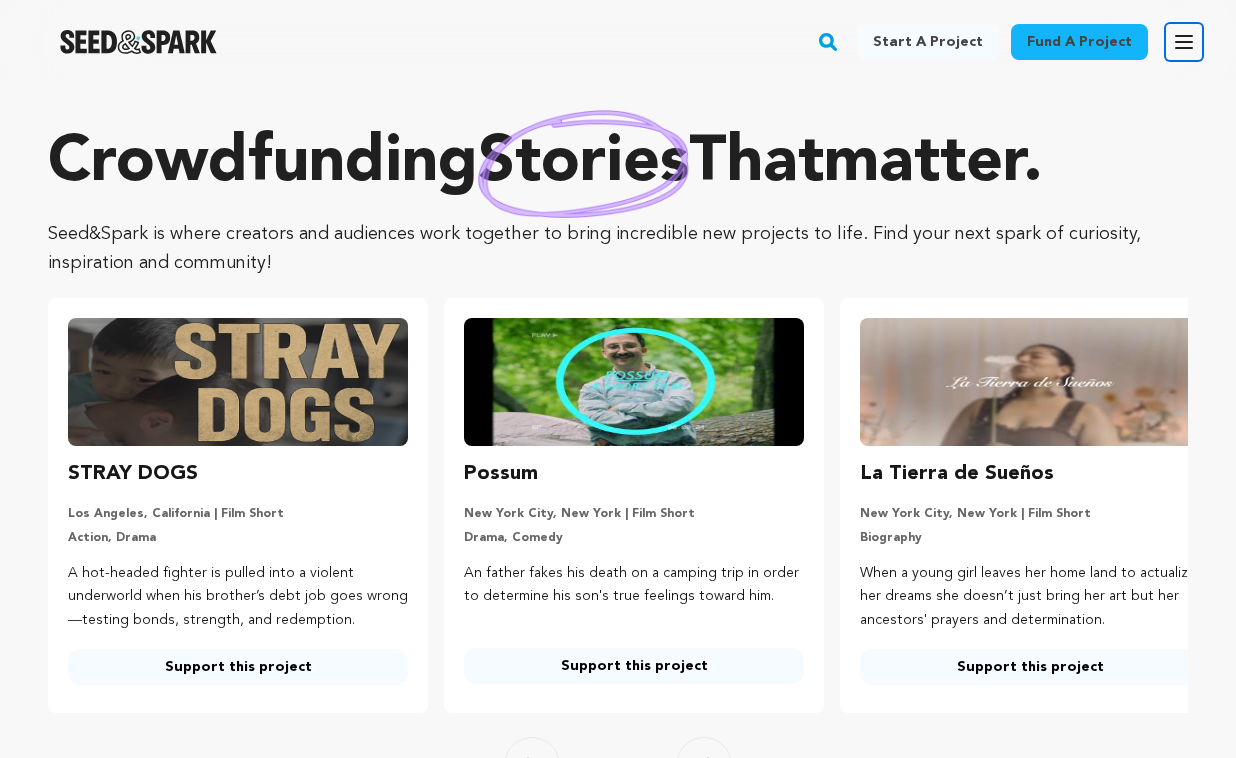 click 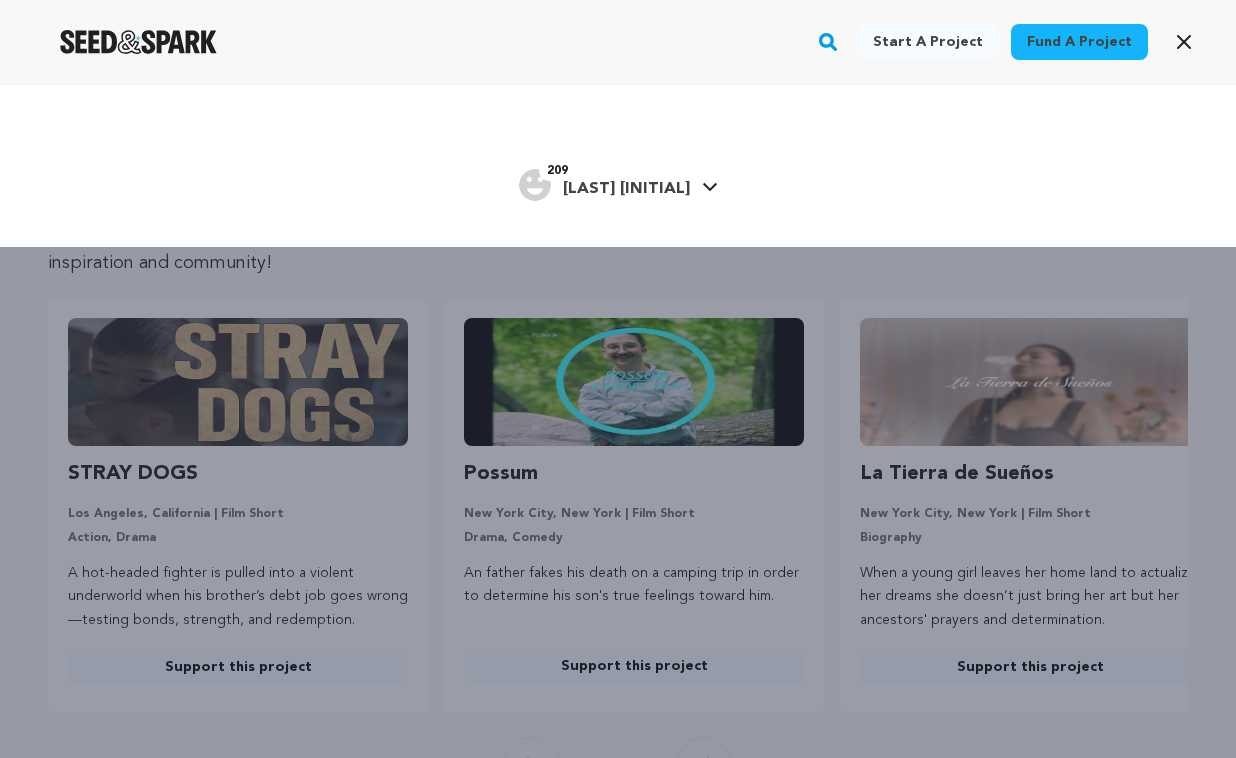 click on "[LAST] [INITIAL]" at bounding box center (626, 189) 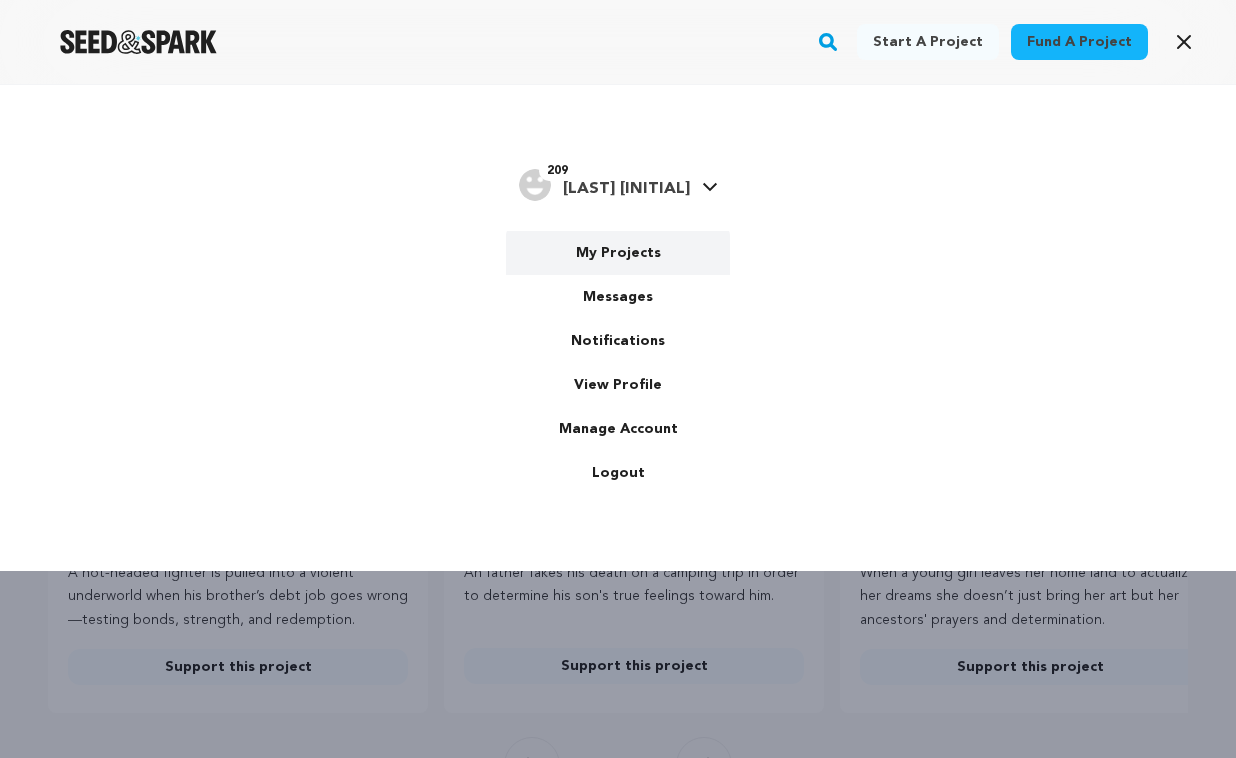 click on "My Projects" at bounding box center (618, 253) 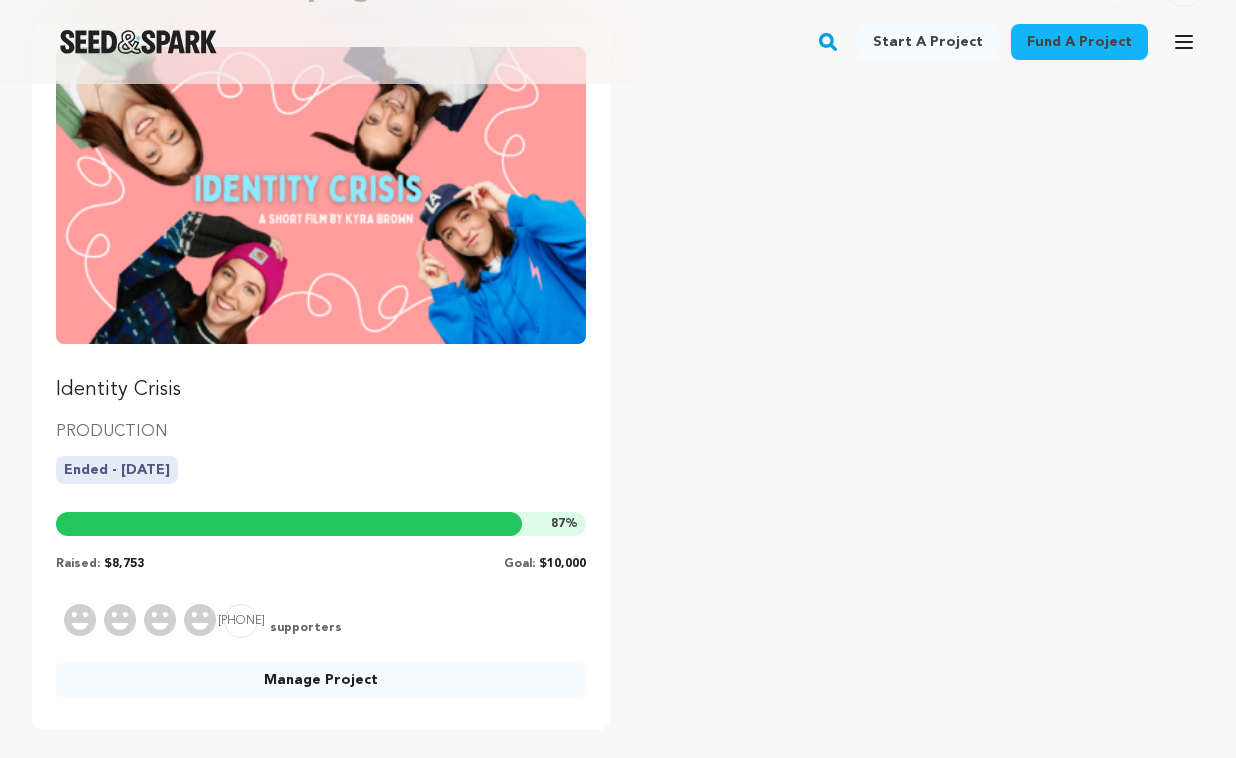 scroll, scrollTop: 287, scrollLeft: 0, axis: vertical 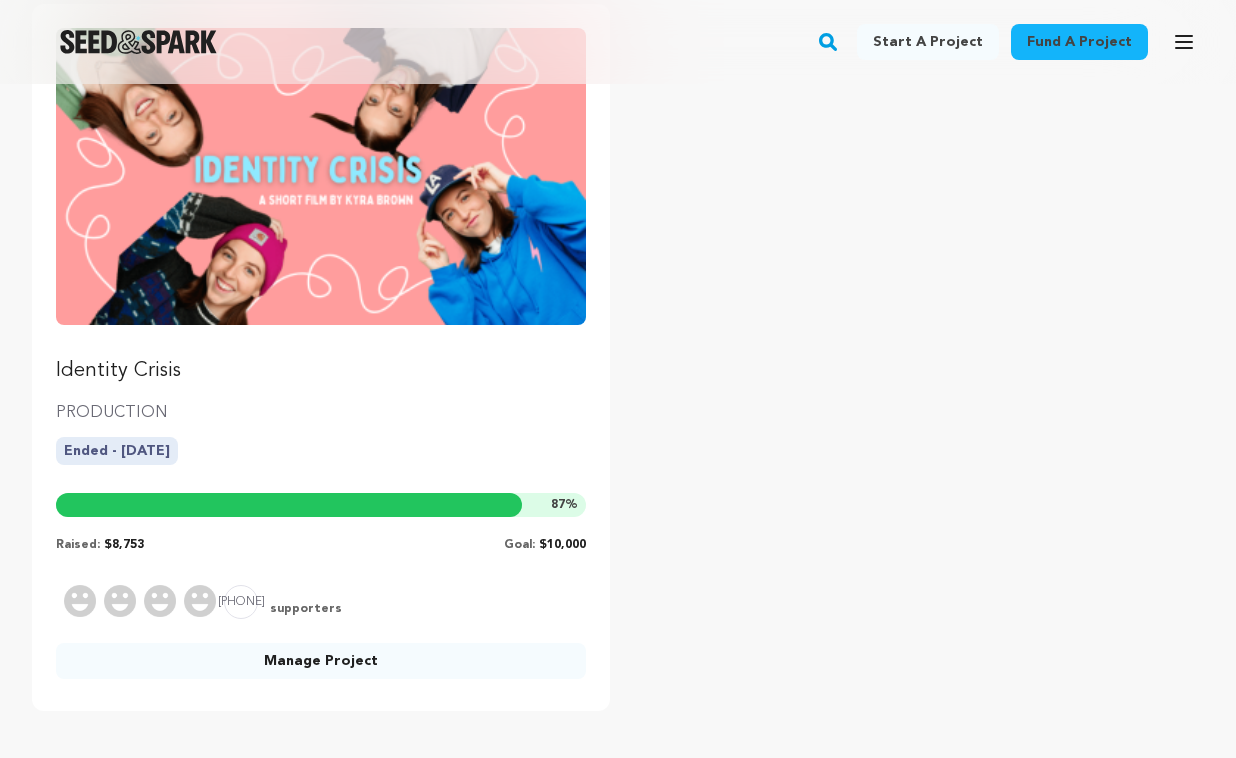 click at bounding box center [321, 176] 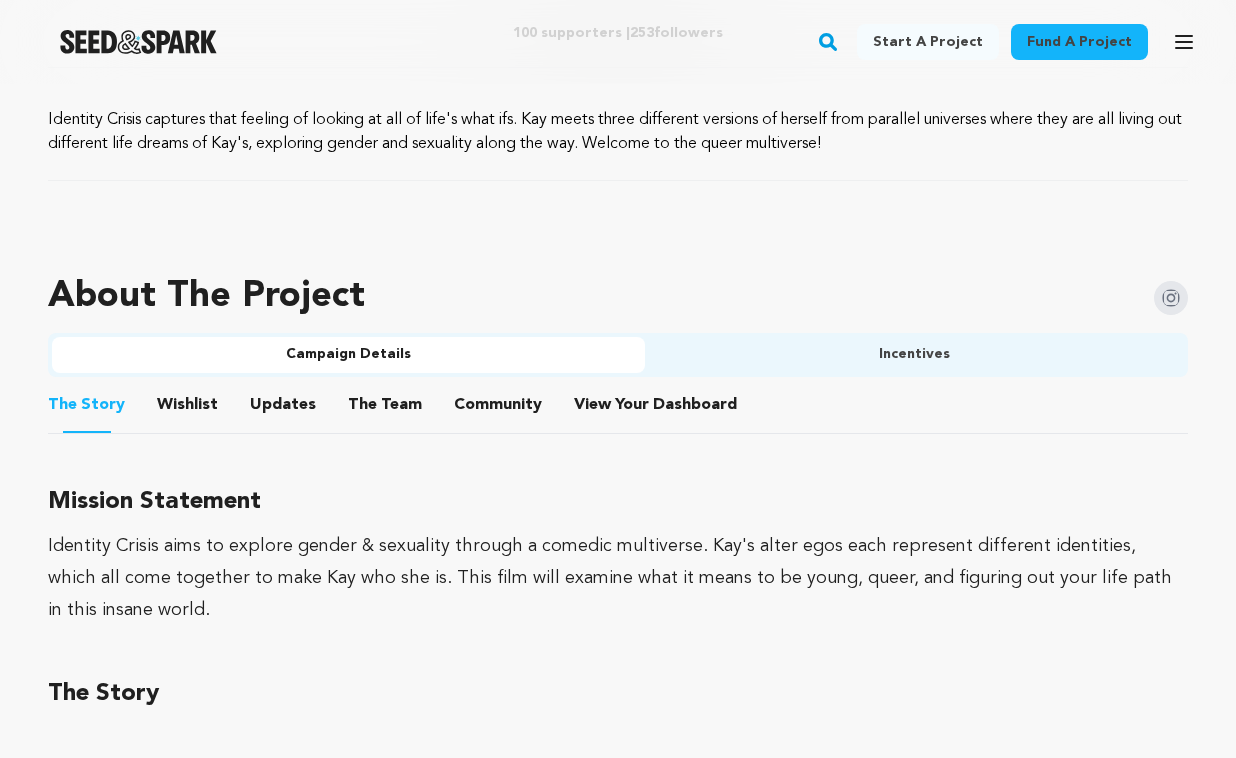 scroll, scrollTop: 884, scrollLeft: 0, axis: vertical 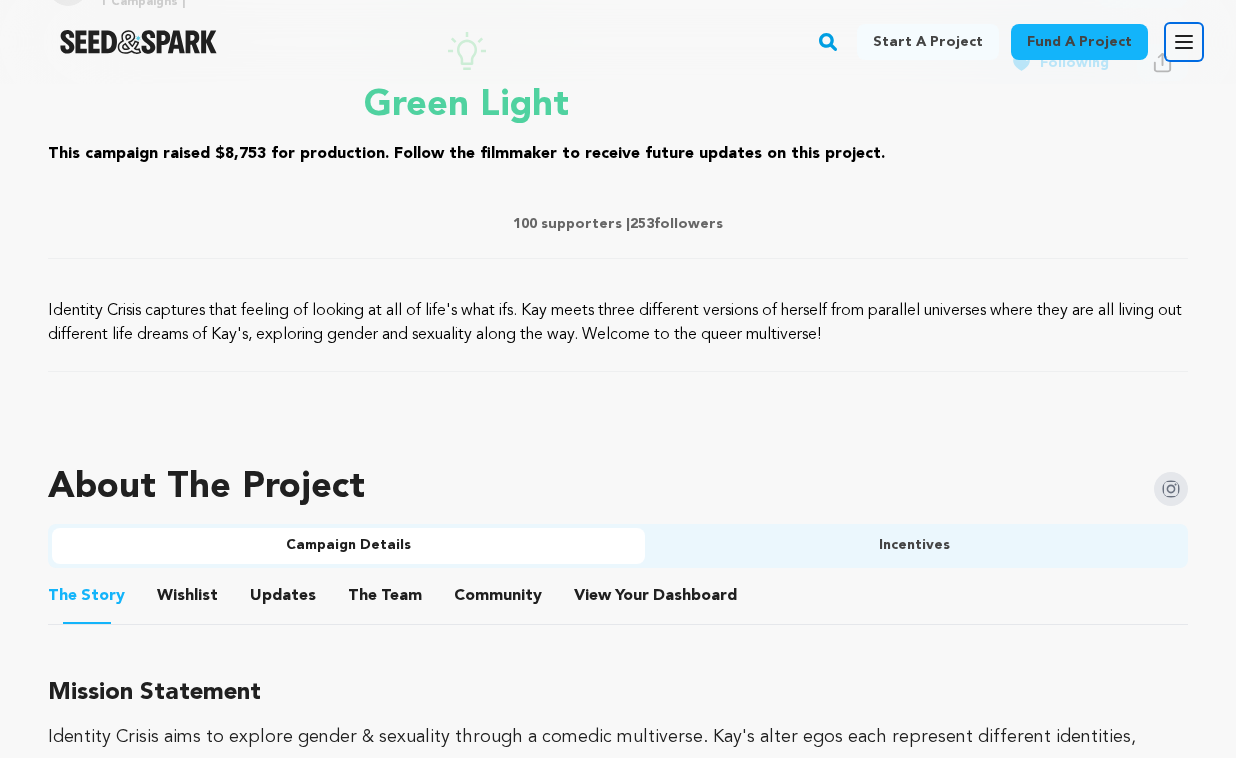 click 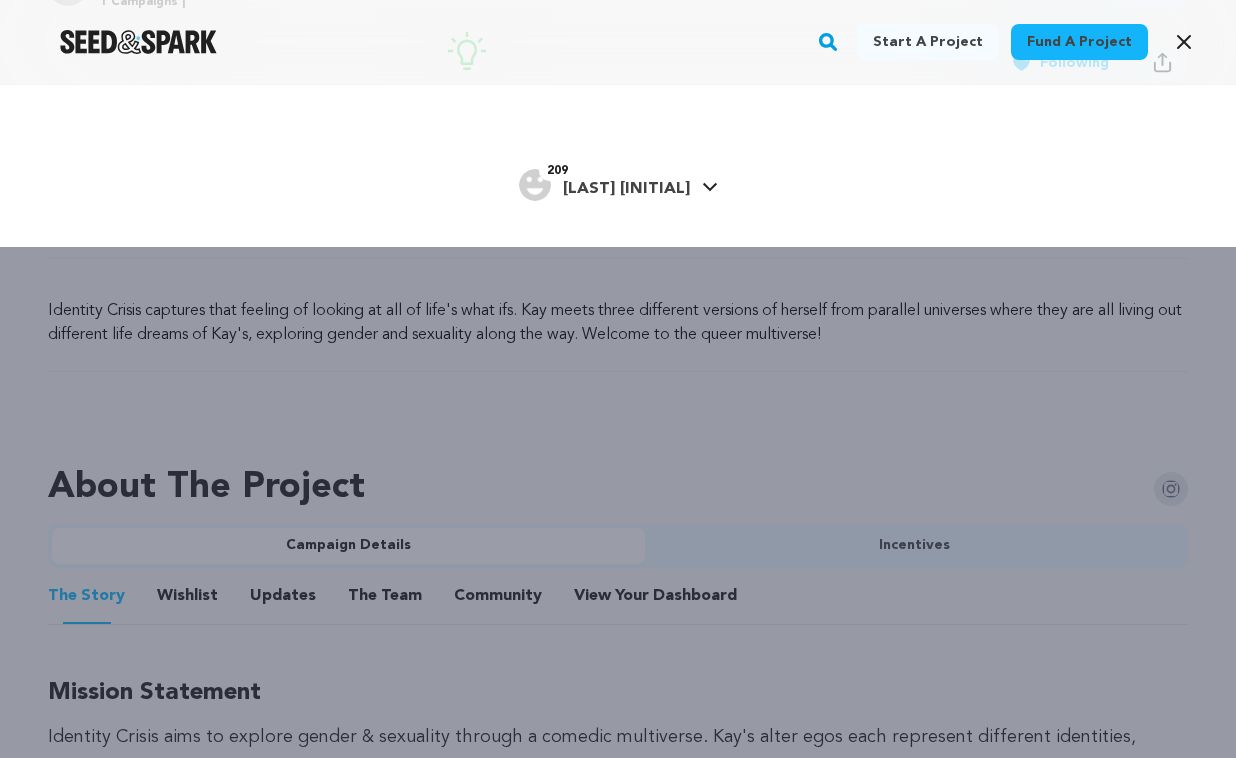 click on "[FIRST] [LAST]." at bounding box center [626, 189] 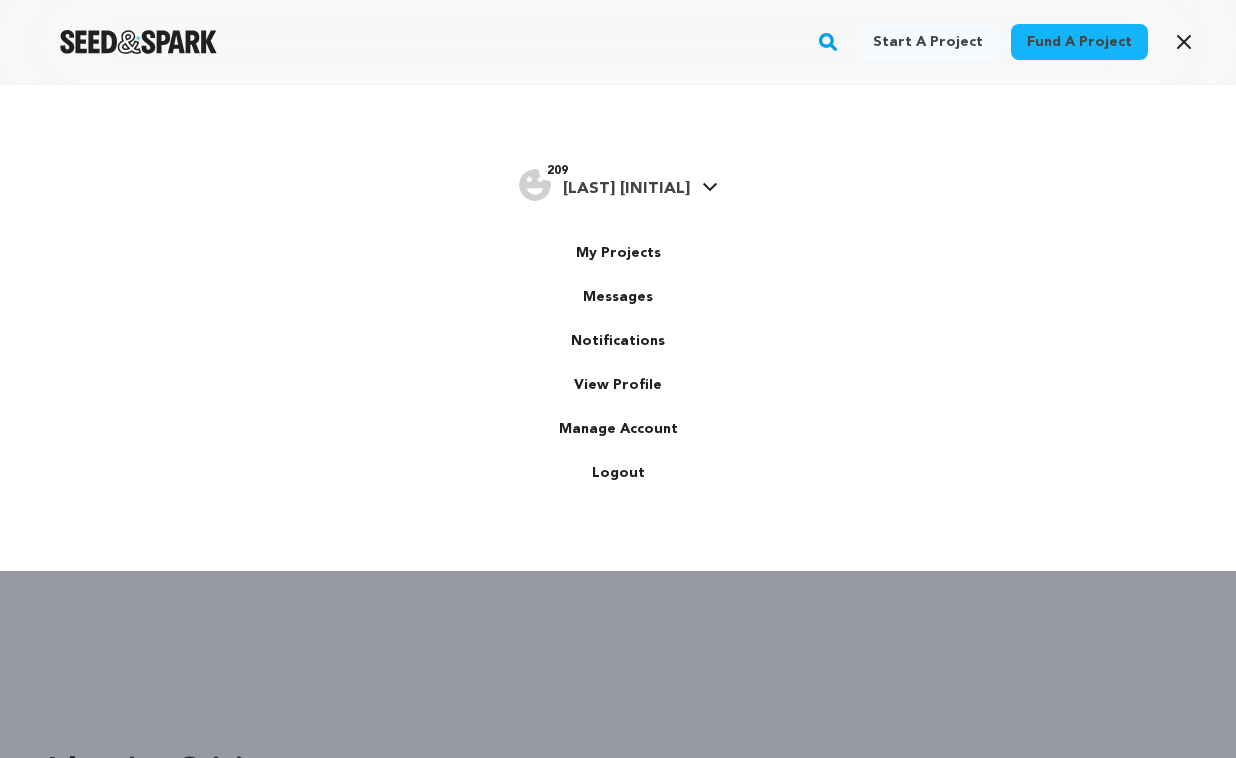 click on "[FIRST] [LAST]." at bounding box center [626, 189] 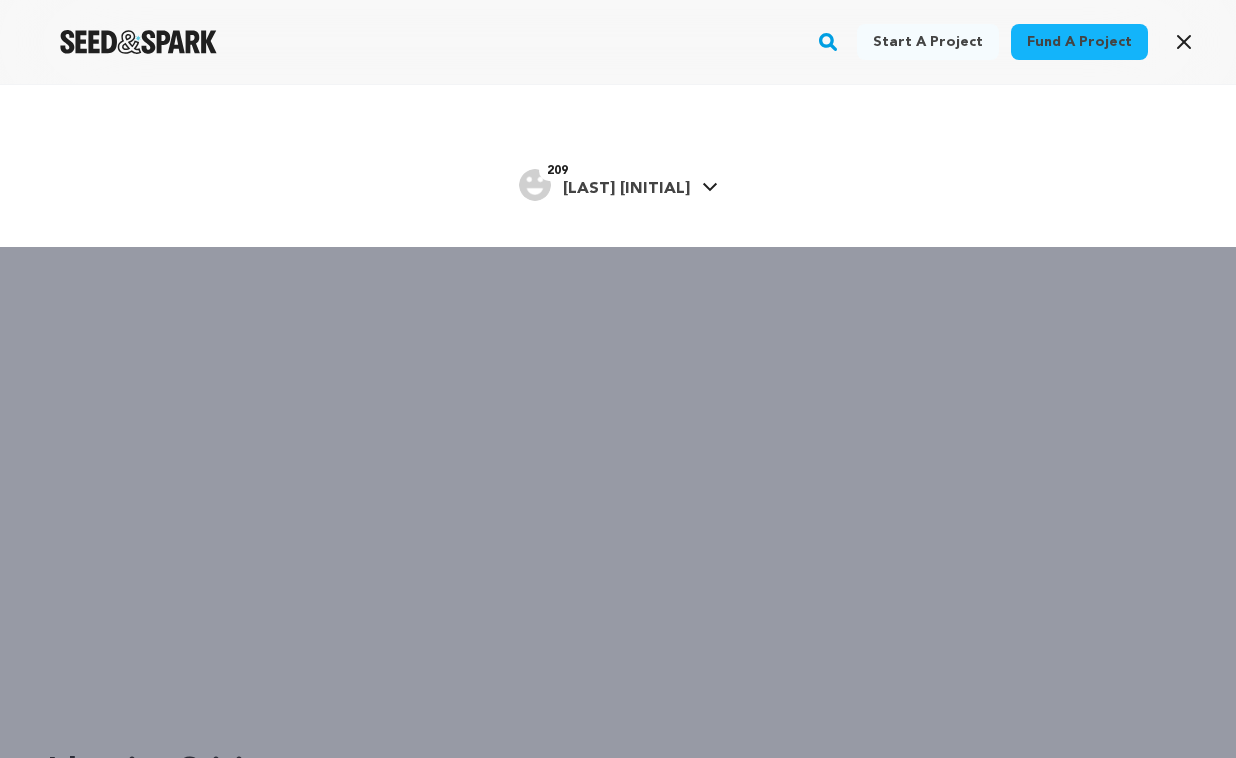 click on "Start a project
Fund a project
209" at bounding box center (618, 463) 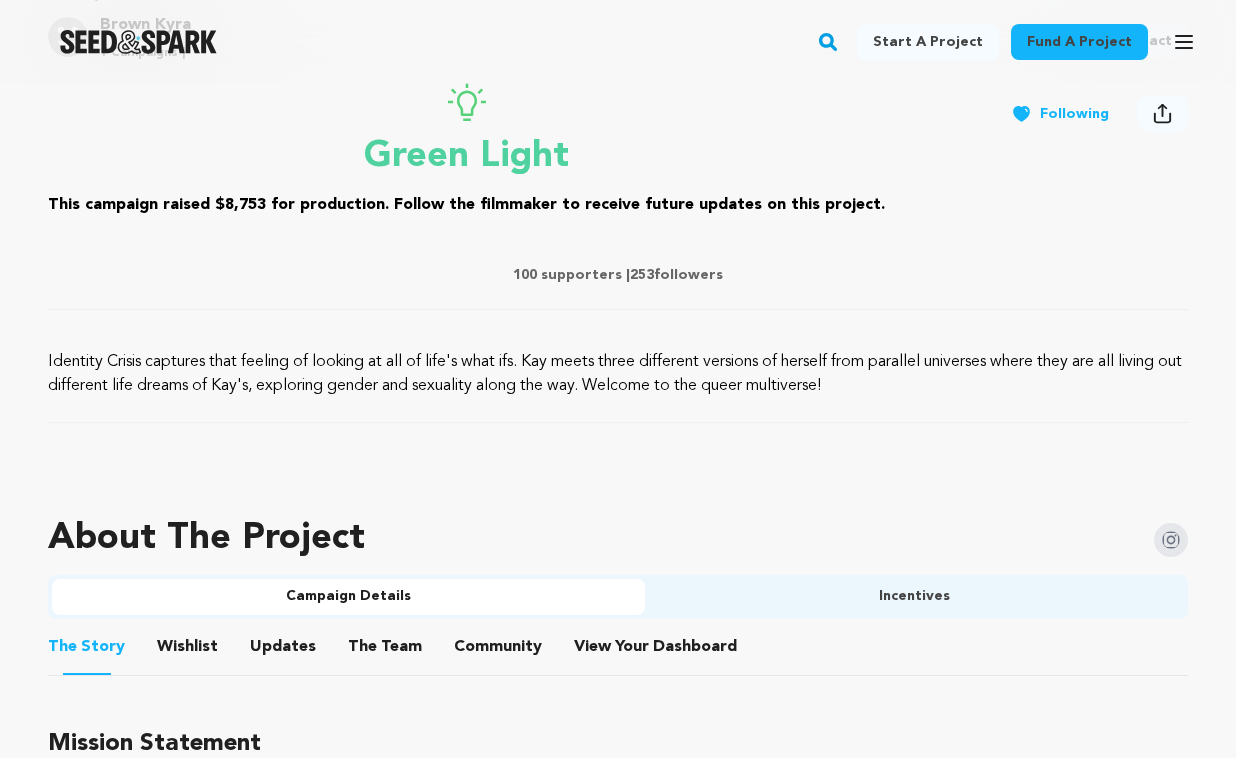 scroll, scrollTop: 1049, scrollLeft: 0, axis: vertical 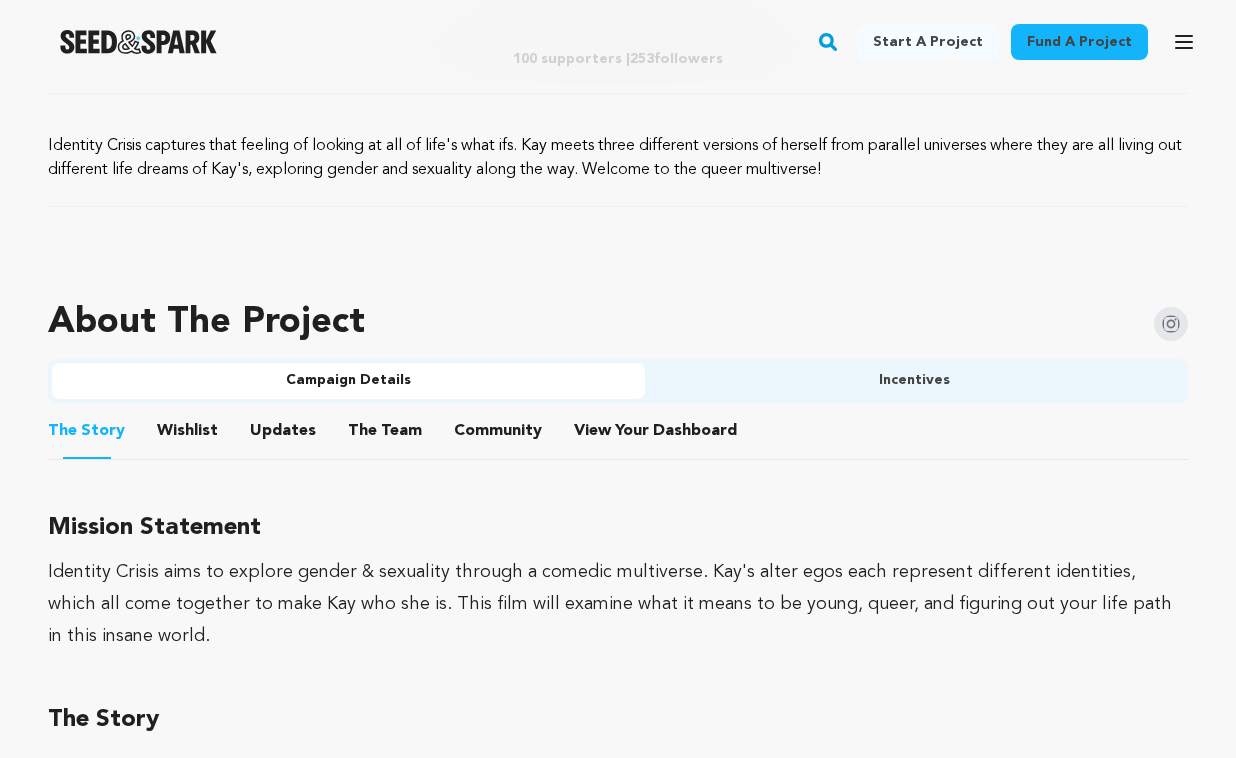 click on "The Team" at bounding box center (385, 435) 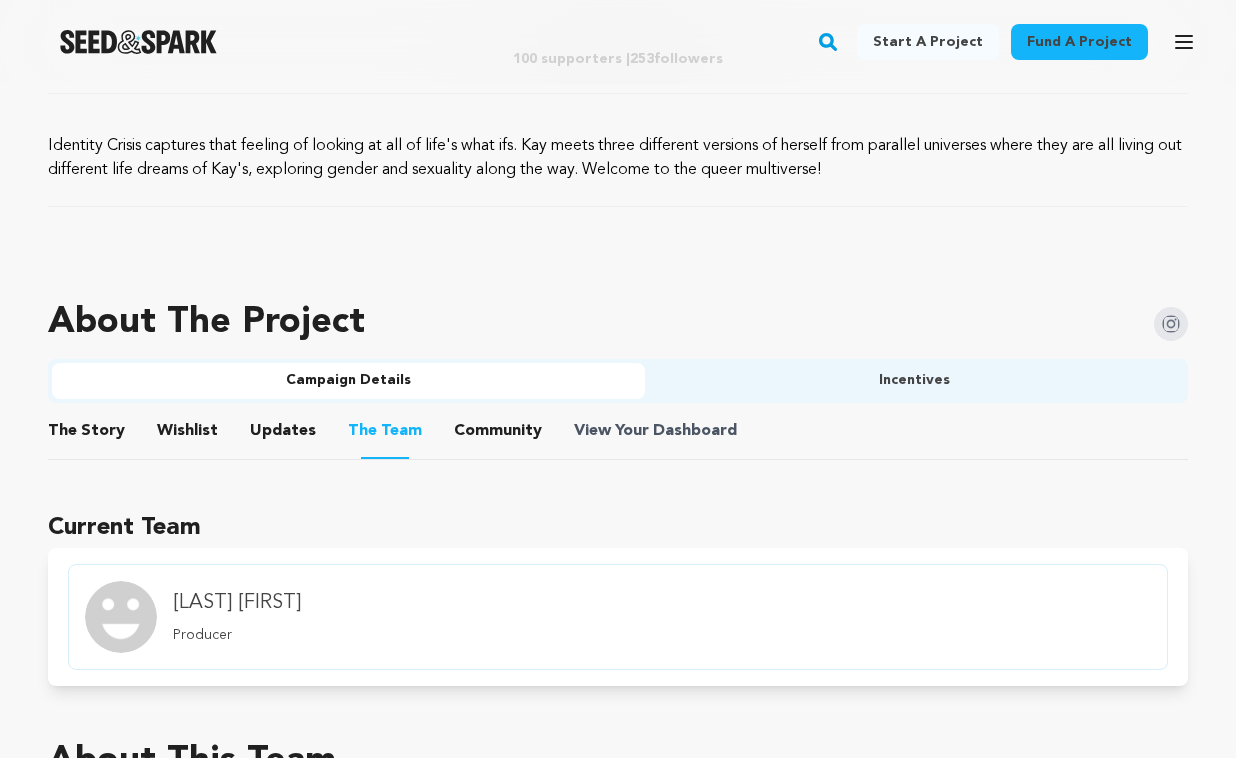 click on "View   Your   Dashboard" at bounding box center [657, 431] 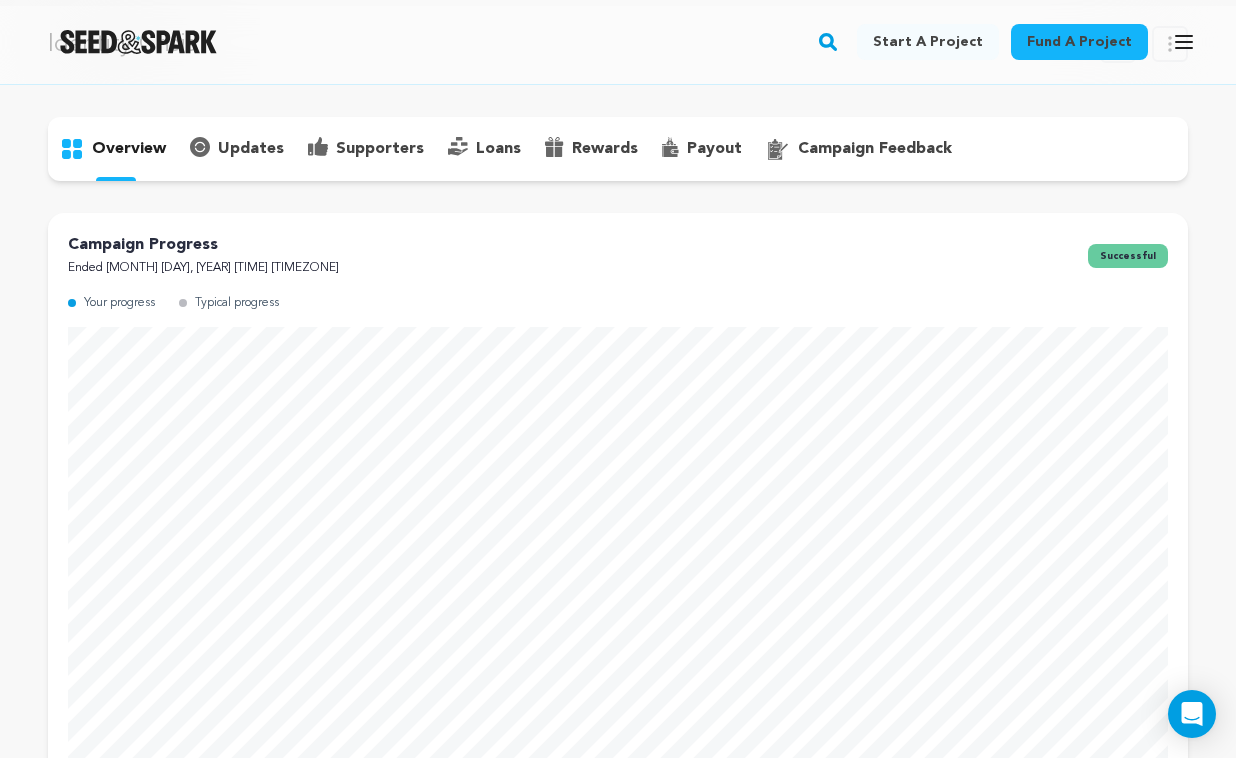 scroll, scrollTop: 58, scrollLeft: 0, axis: vertical 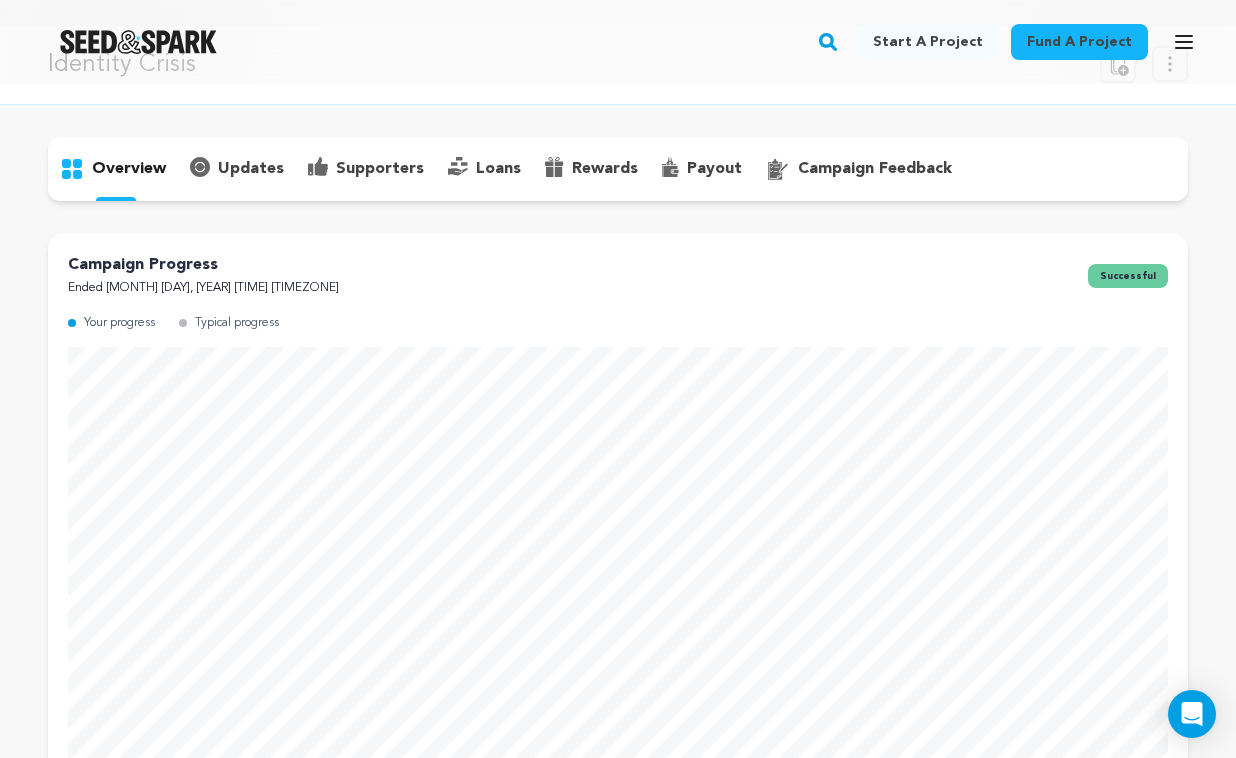 click on "supporters" at bounding box center (380, 169) 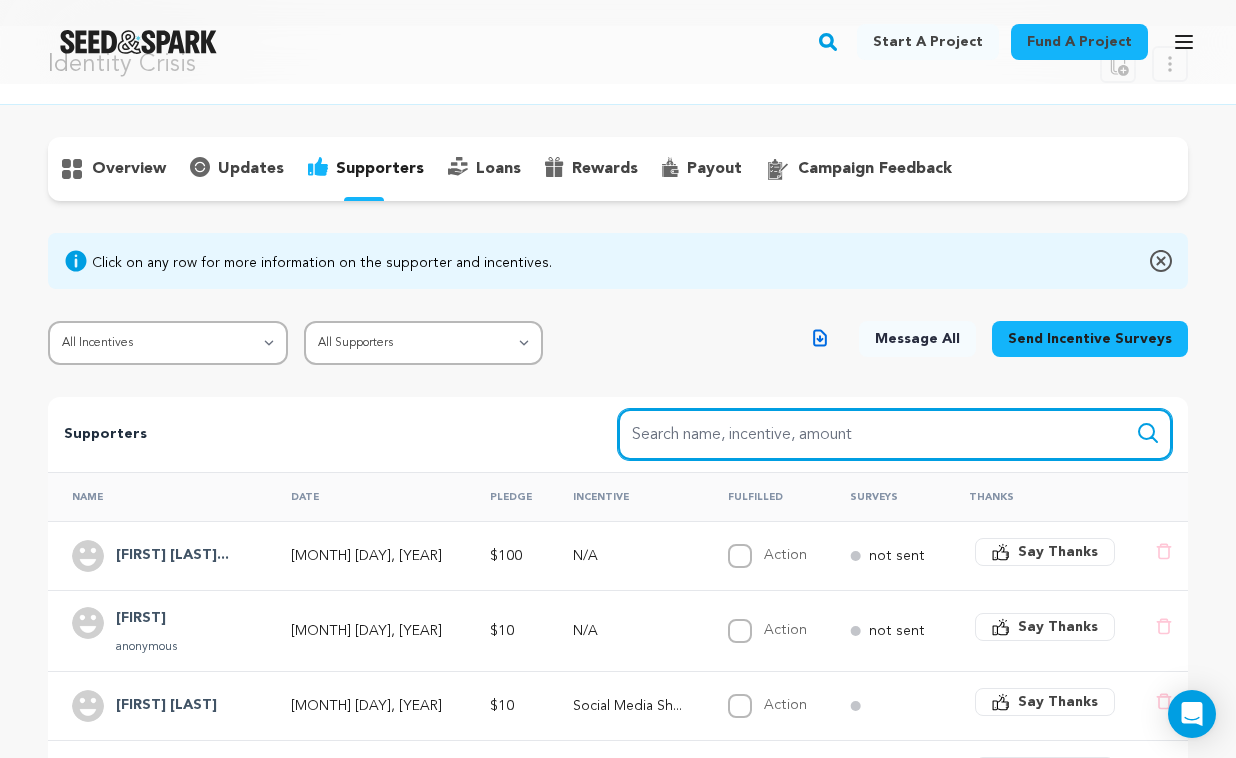 click on "Search name, item" at bounding box center (895, 434) 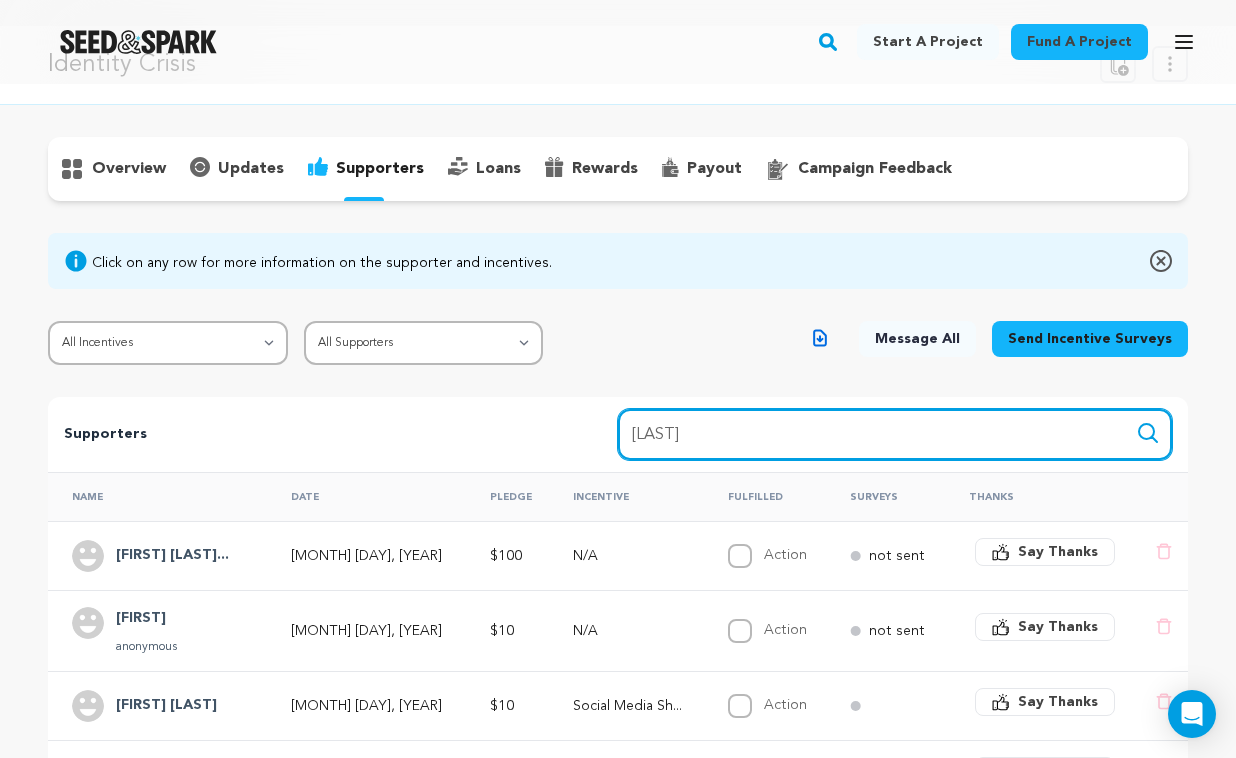 type on "[LAST]" 